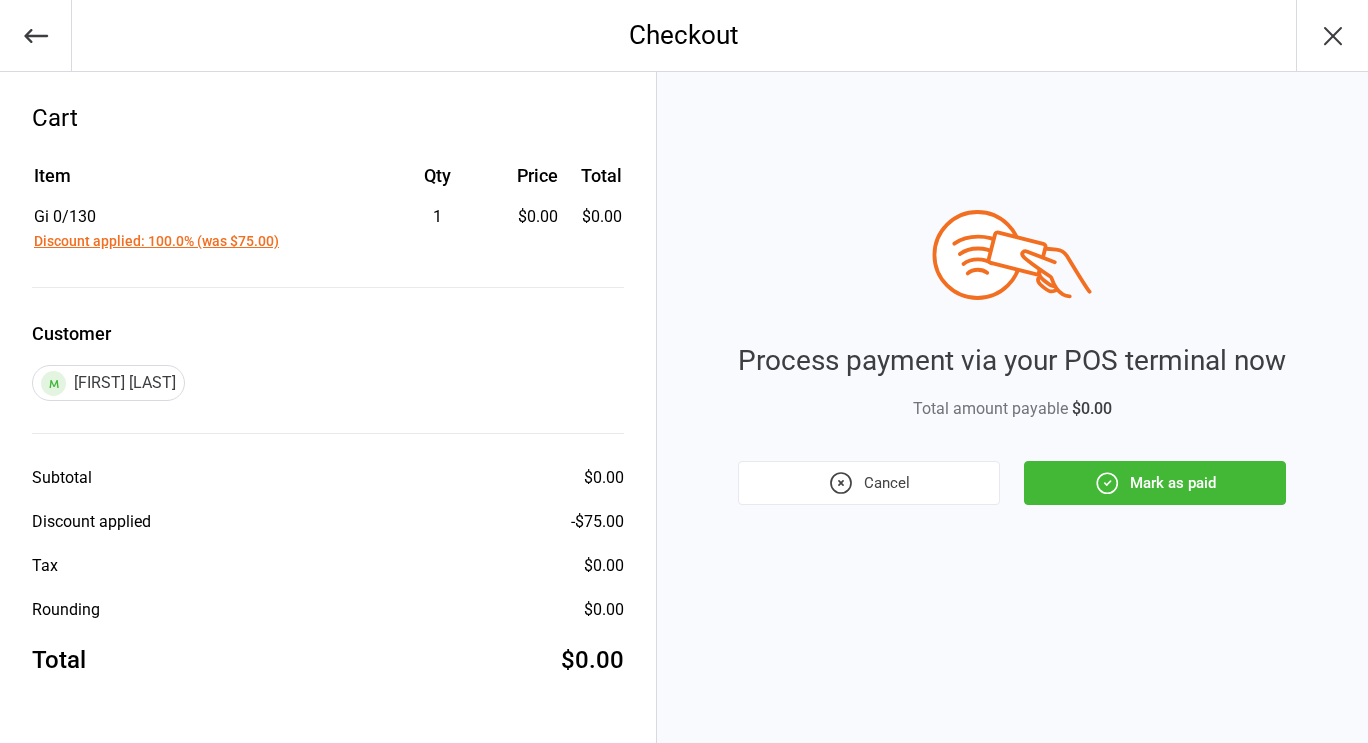 scroll, scrollTop: 0, scrollLeft: 0, axis: both 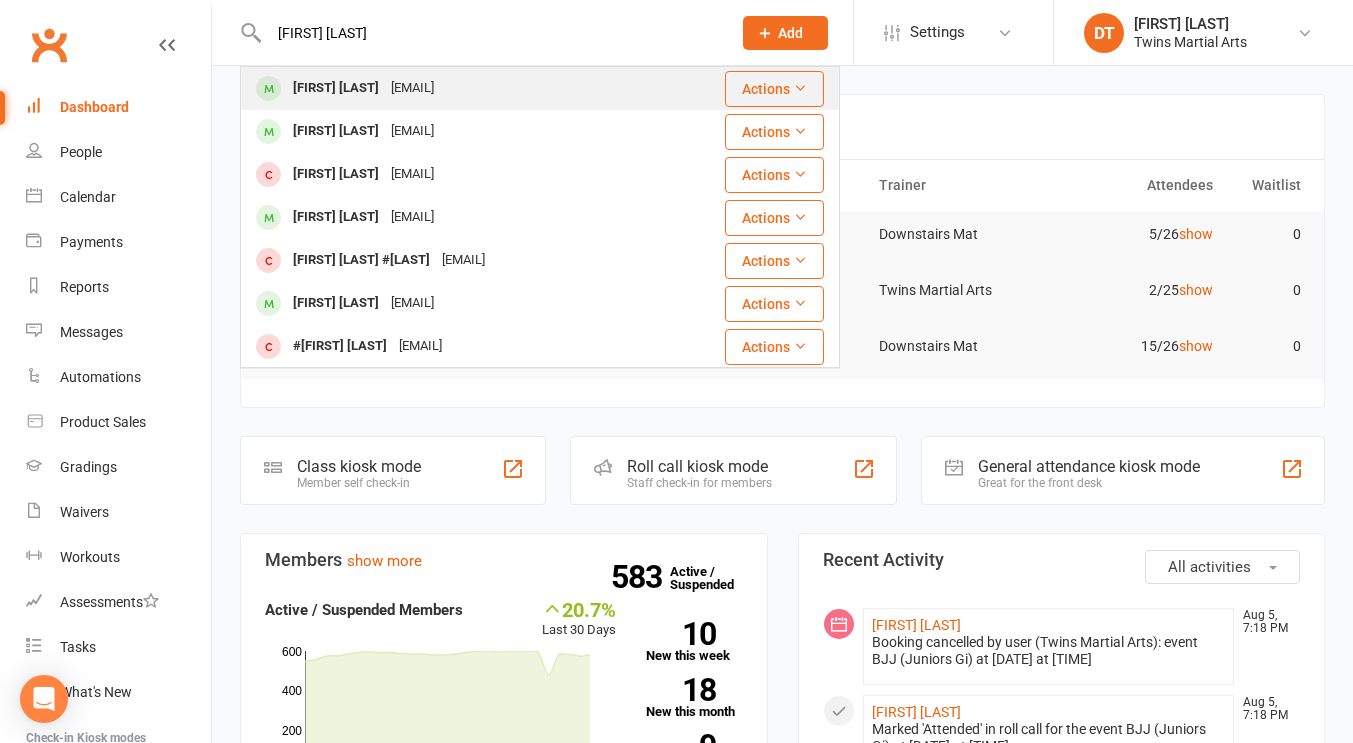 type on "[FIRST] [LAST]" 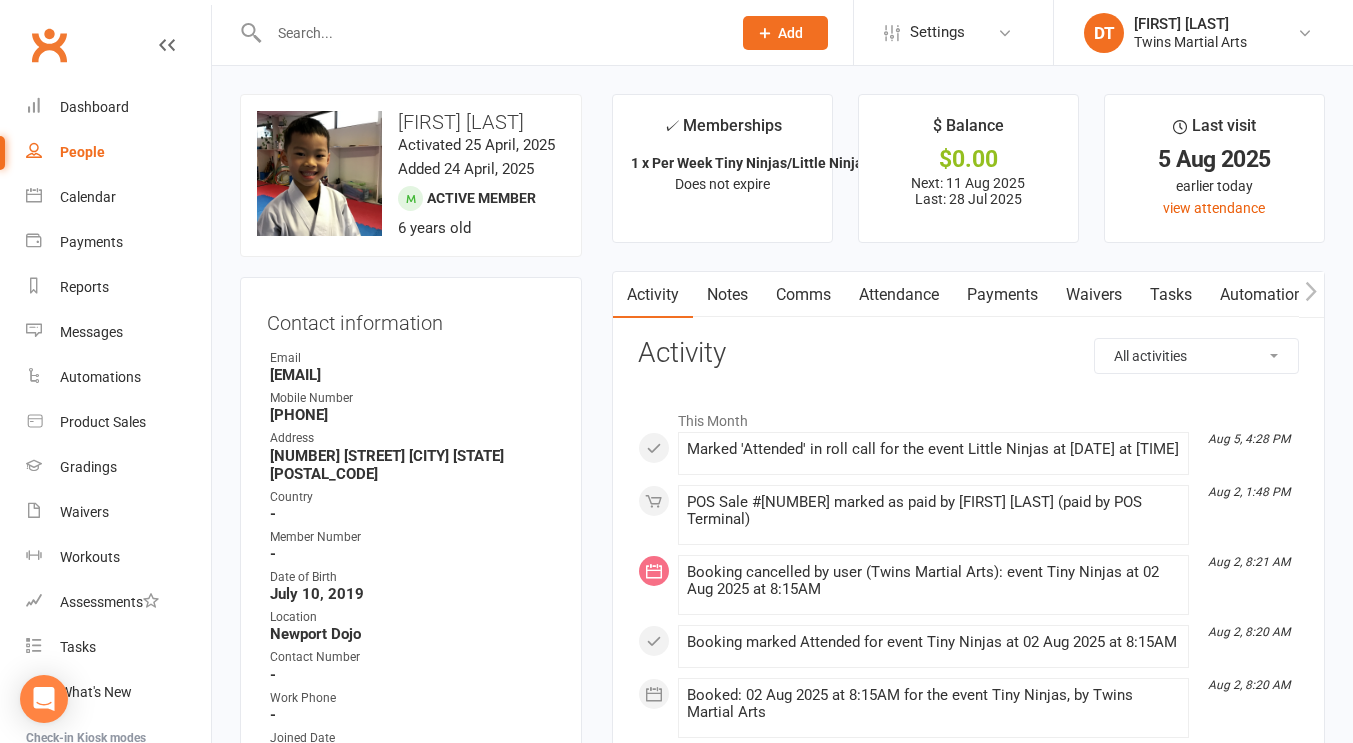 click on "Payments" at bounding box center [1002, 295] 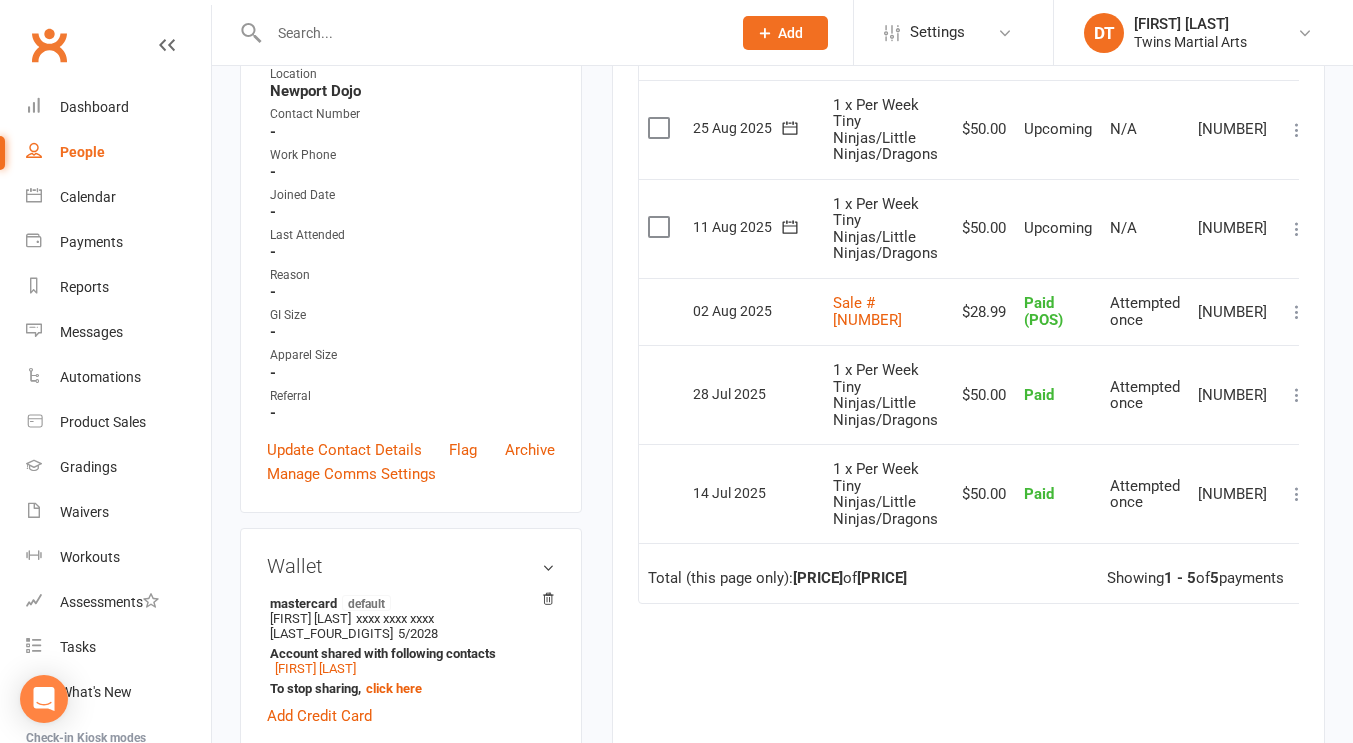 scroll, scrollTop: 357, scrollLeft: 0, axis: vertical 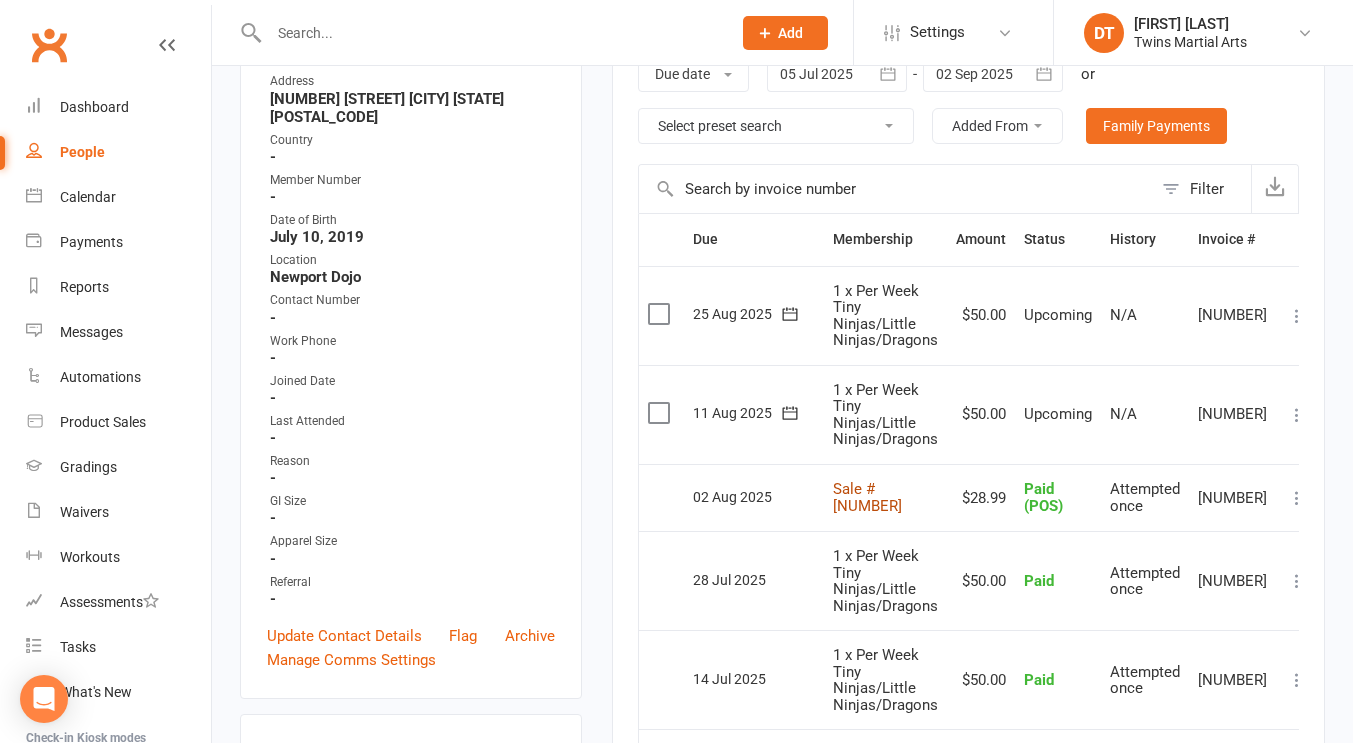 click on "Sale #1031351" at bounding box center (867, 497) 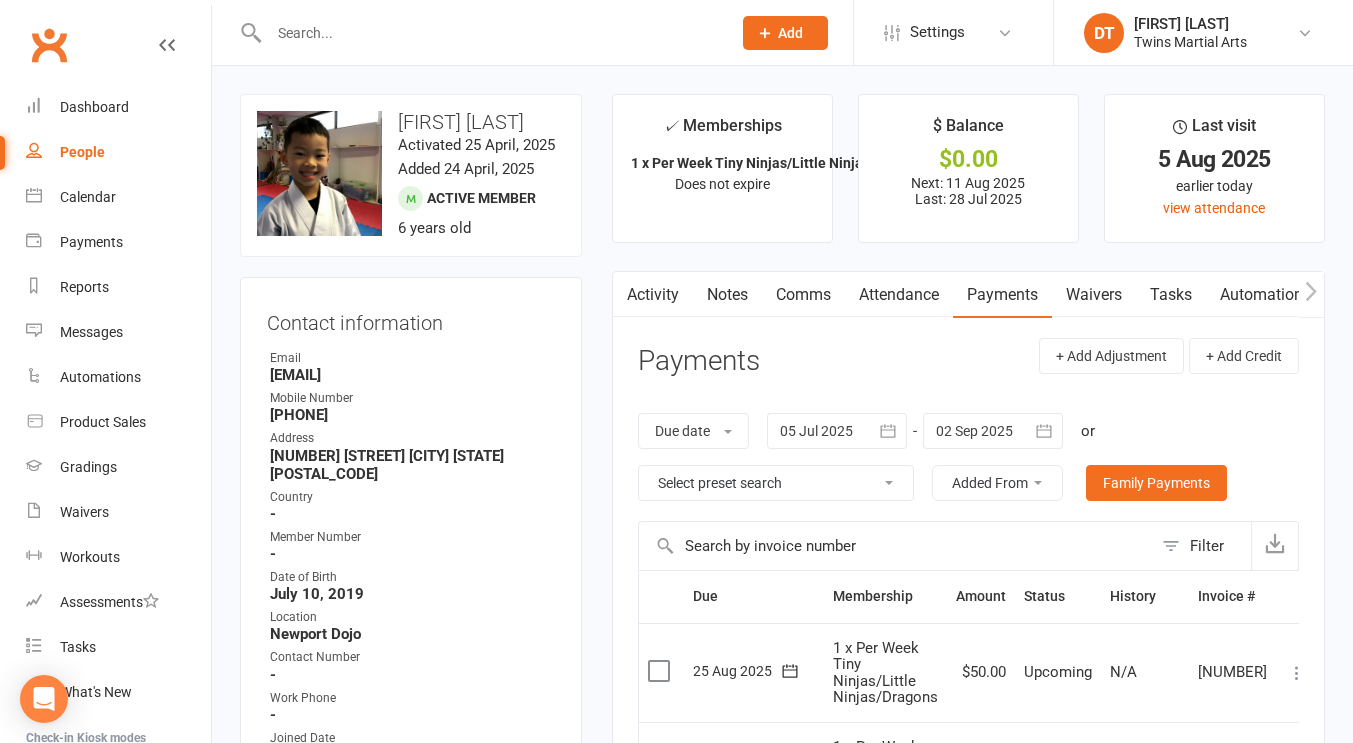 click at bounding box center [490, 33] 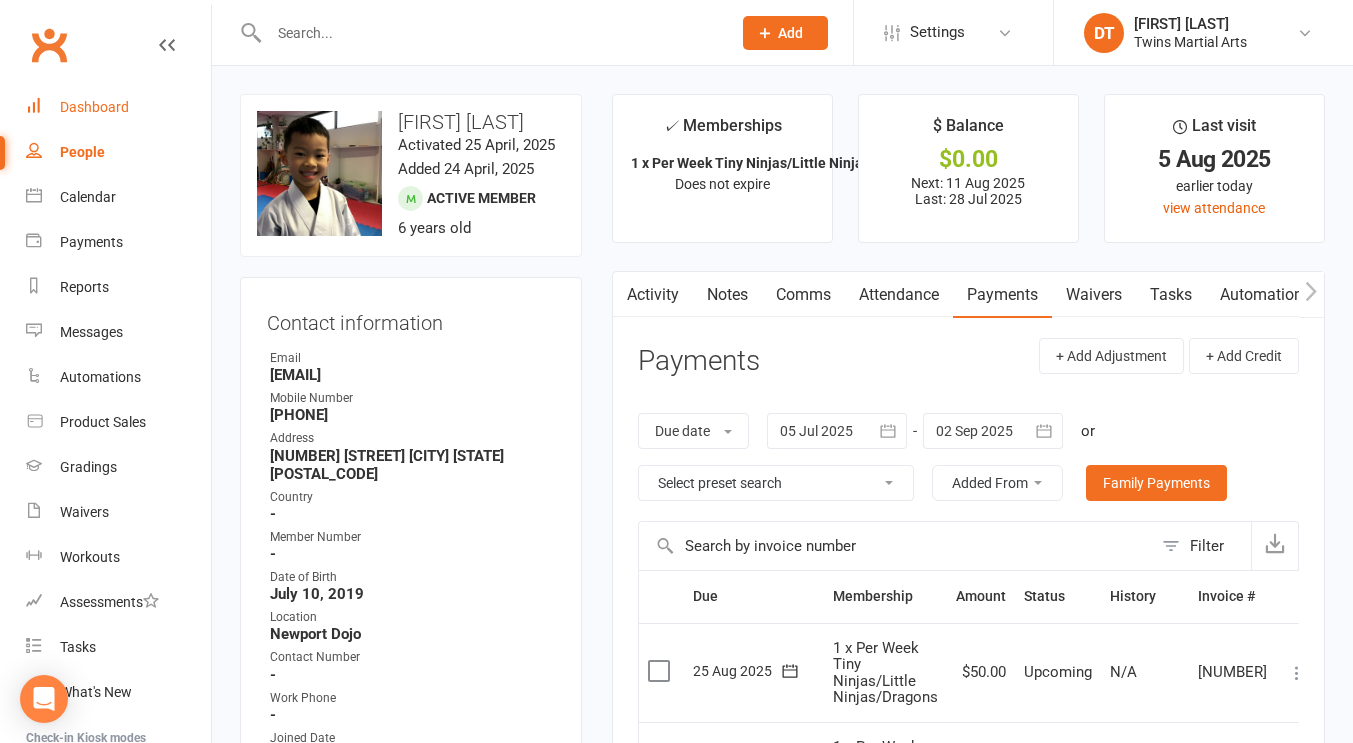 click on "Dashboard" at bounding box center (94, 107) 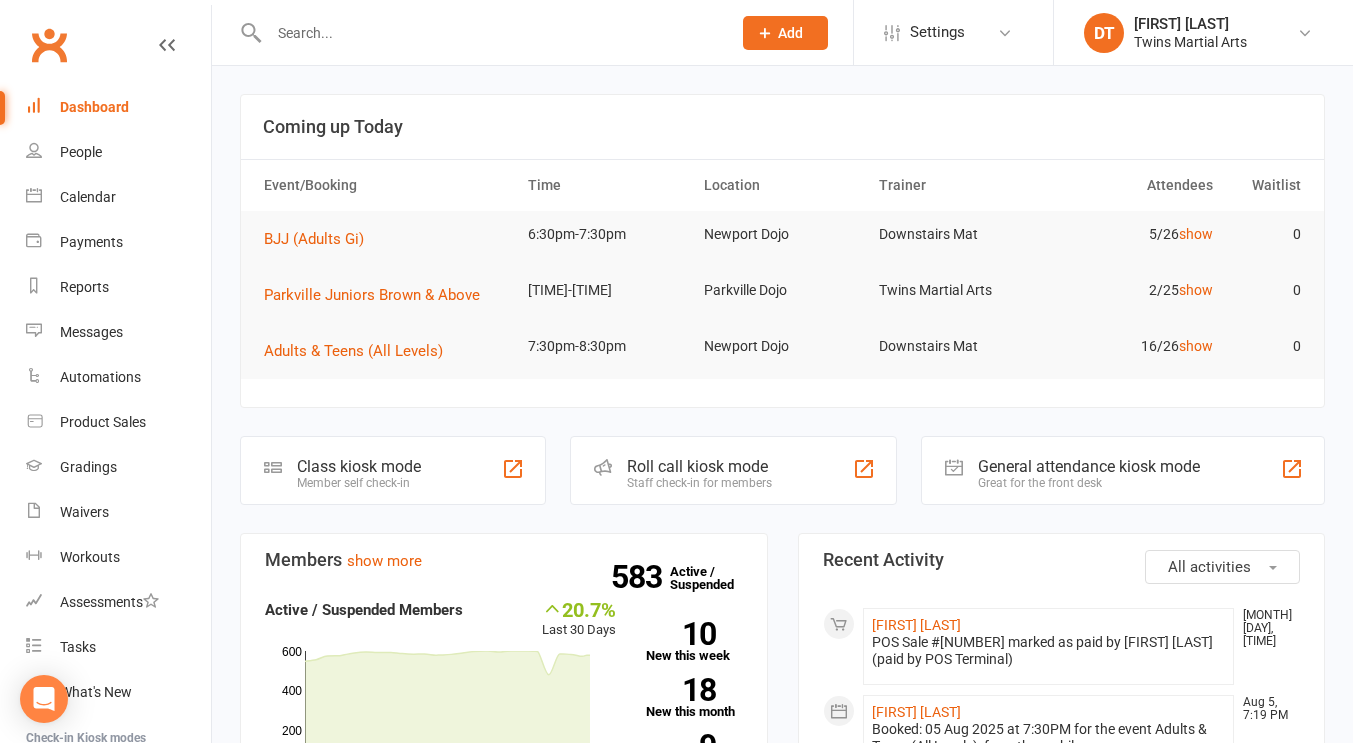 click on "Roll call kiosk mode" 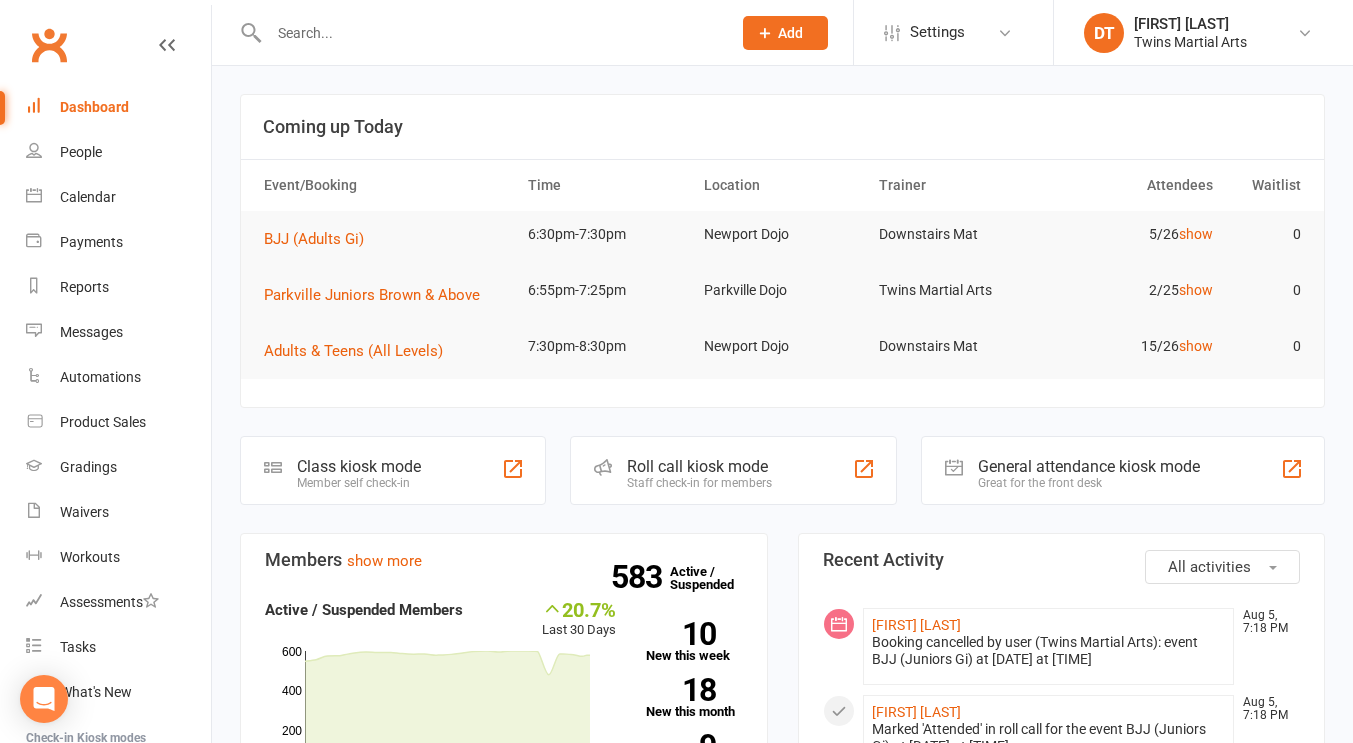 scroll, scrollTop: 0, scrollLeft: 0, axis: both 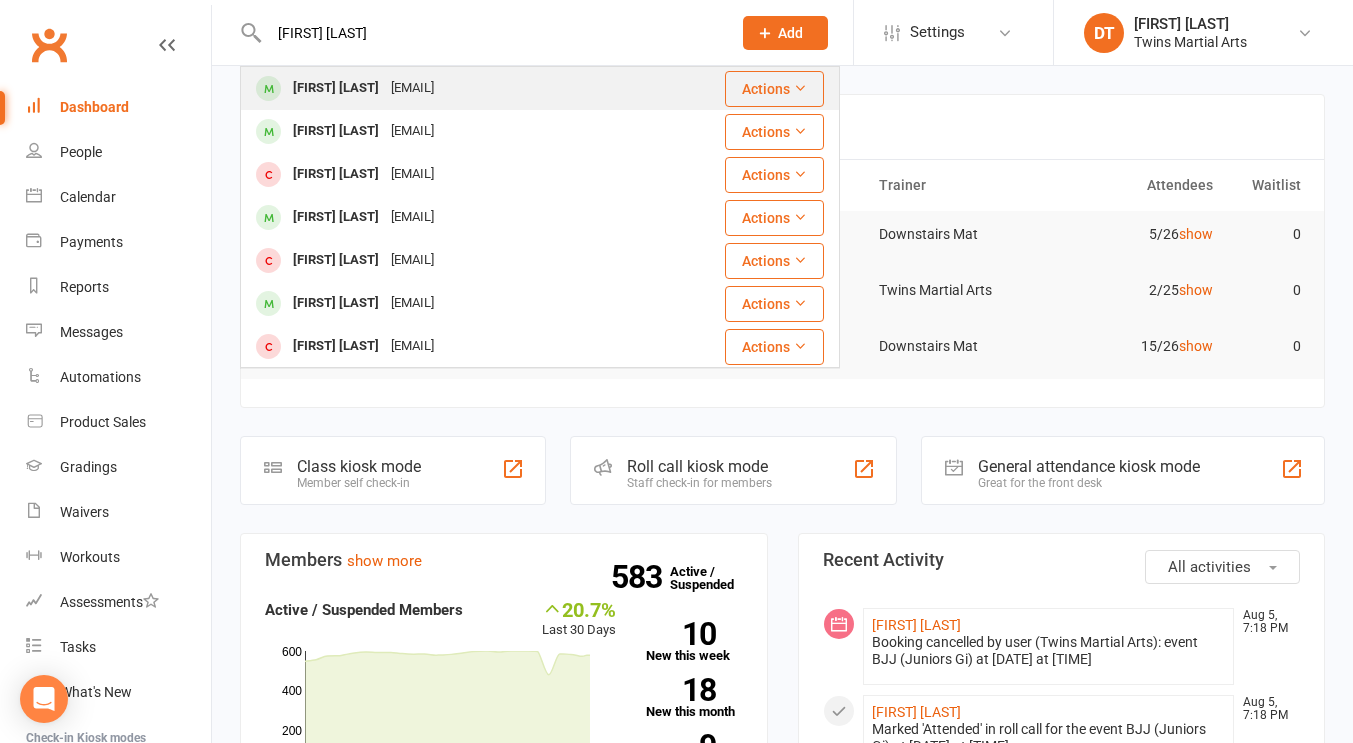 type on "oscar le" 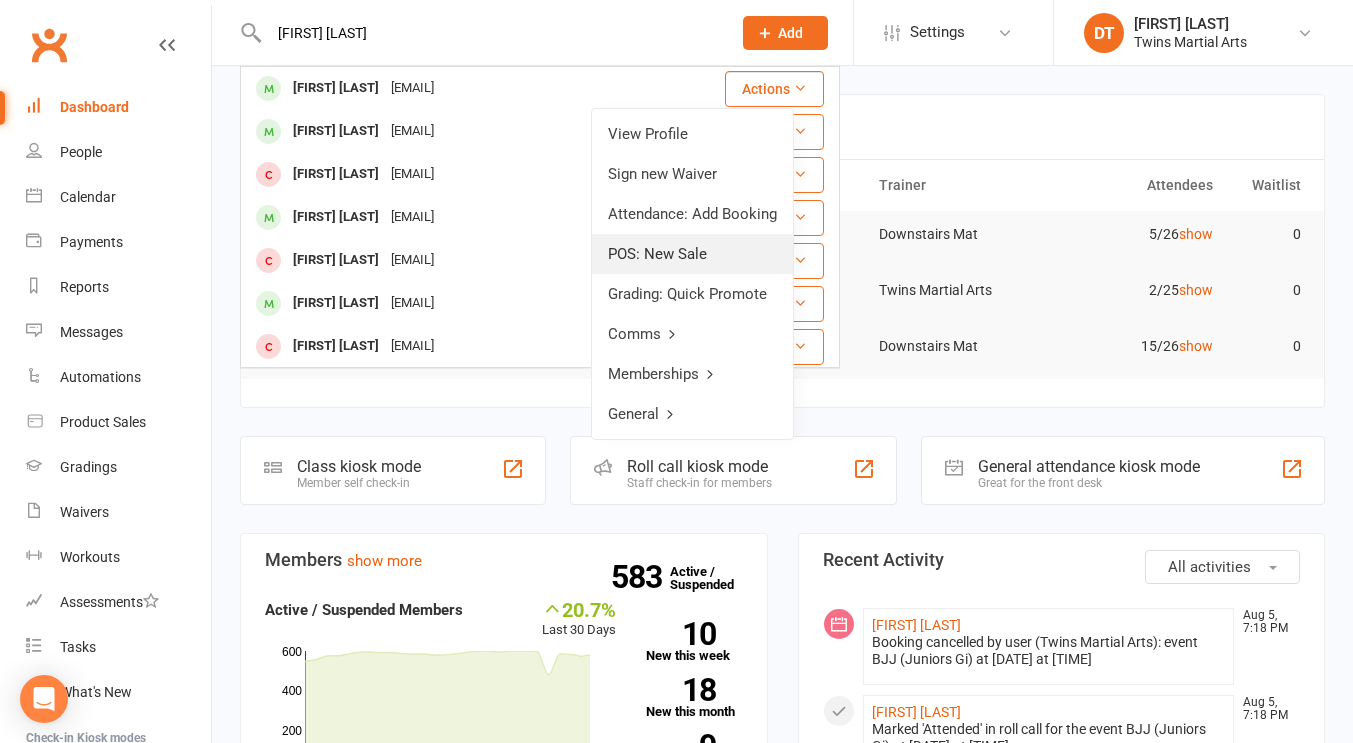 click on "POS: New Sale" at bounding box center [692, 254] 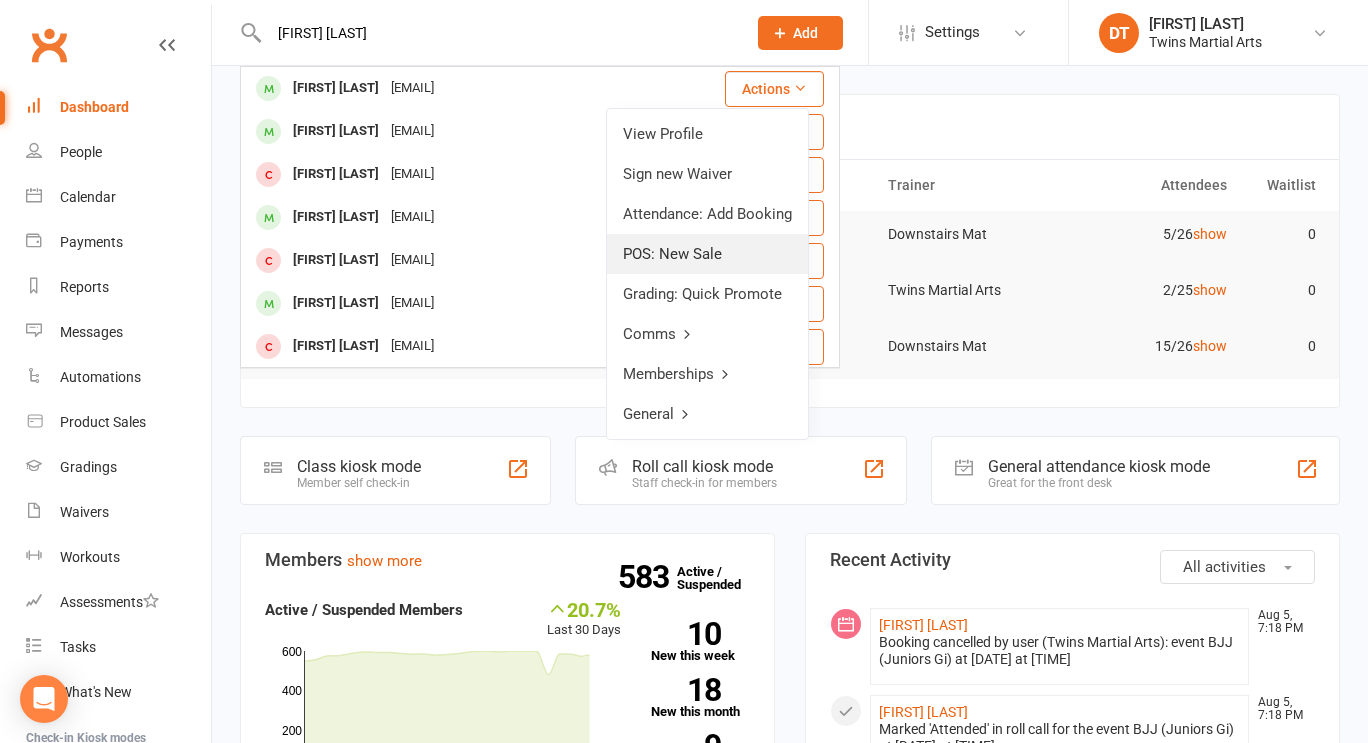 type 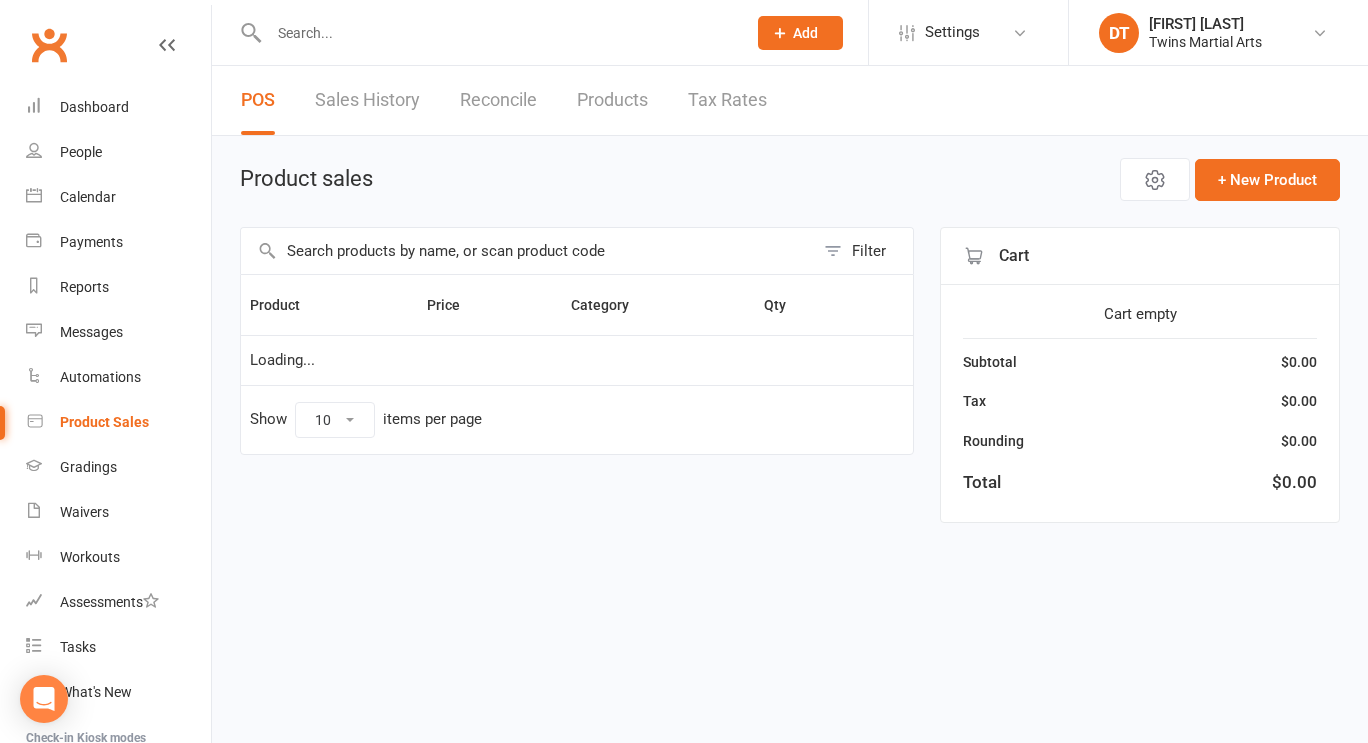 select on "100" 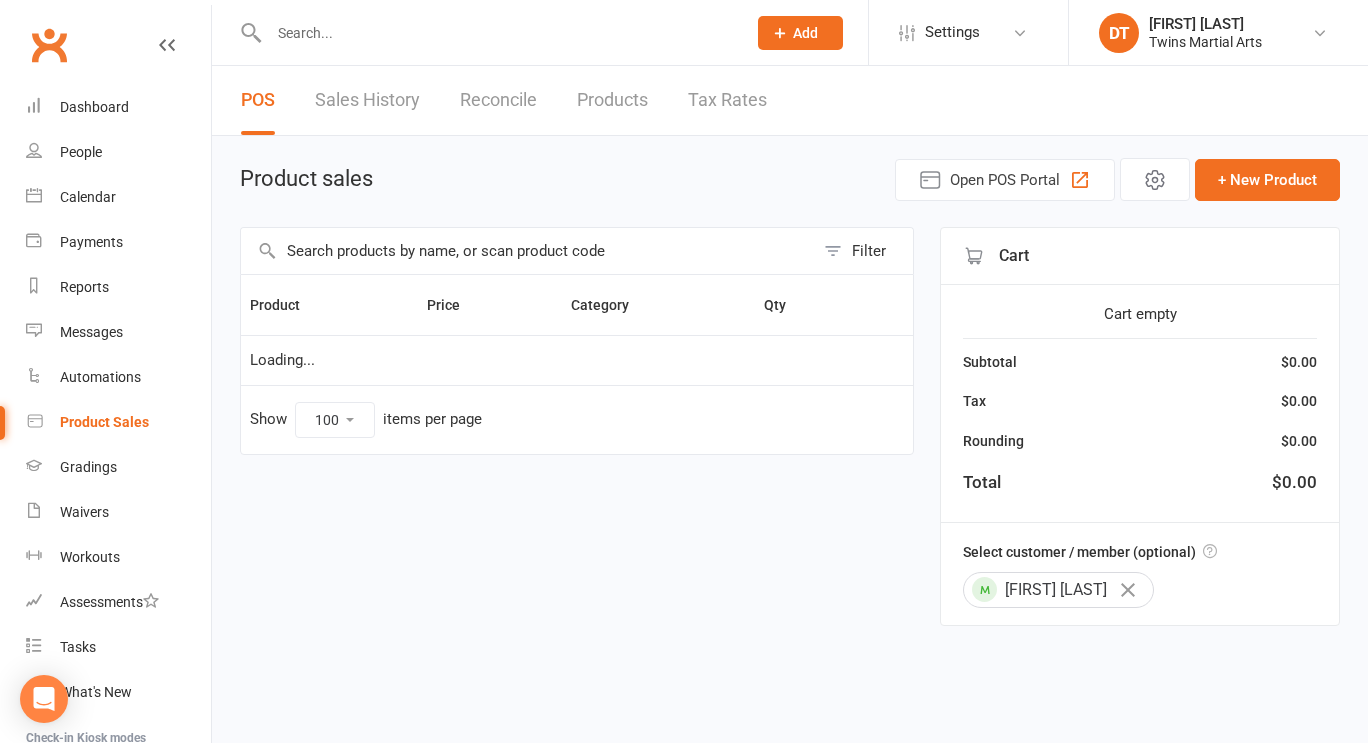 click at bounding box center (527, 251) 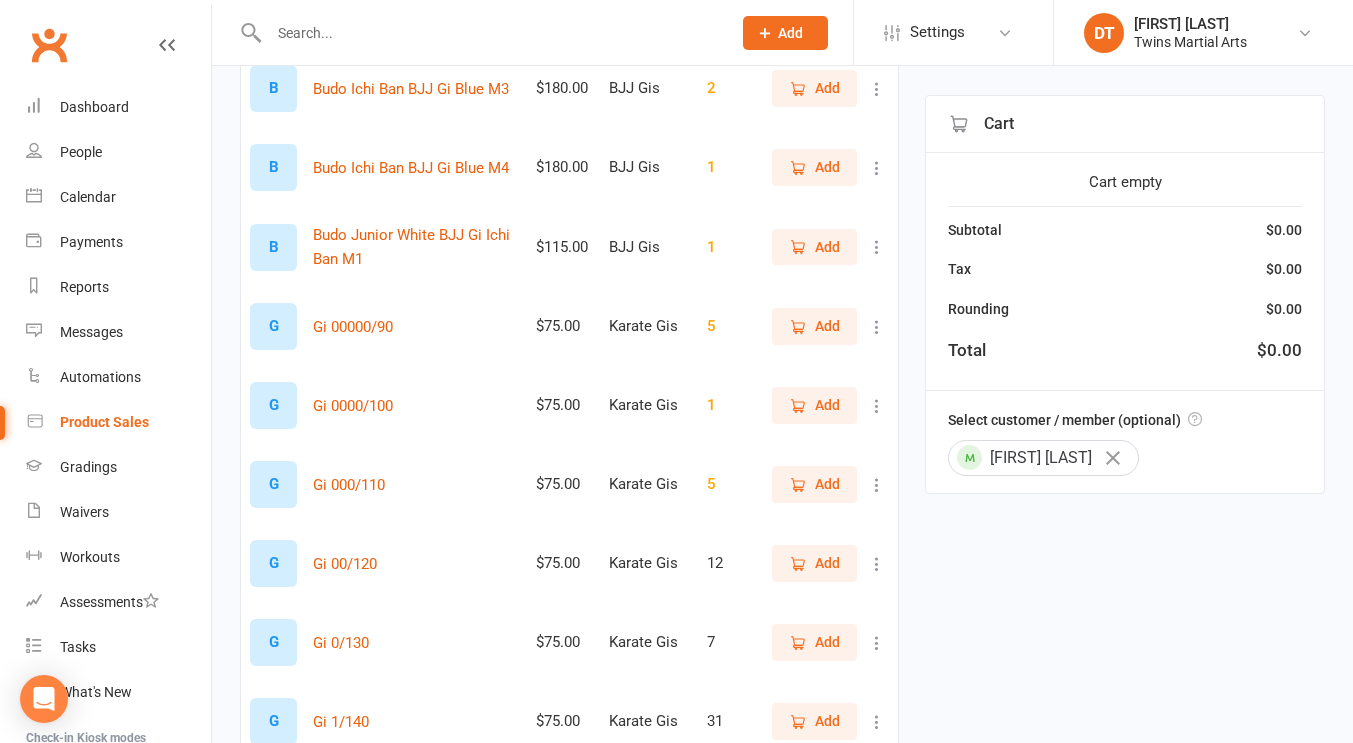 scroll, scrollTop: 630, scrollLeft: 0, axis: vertical 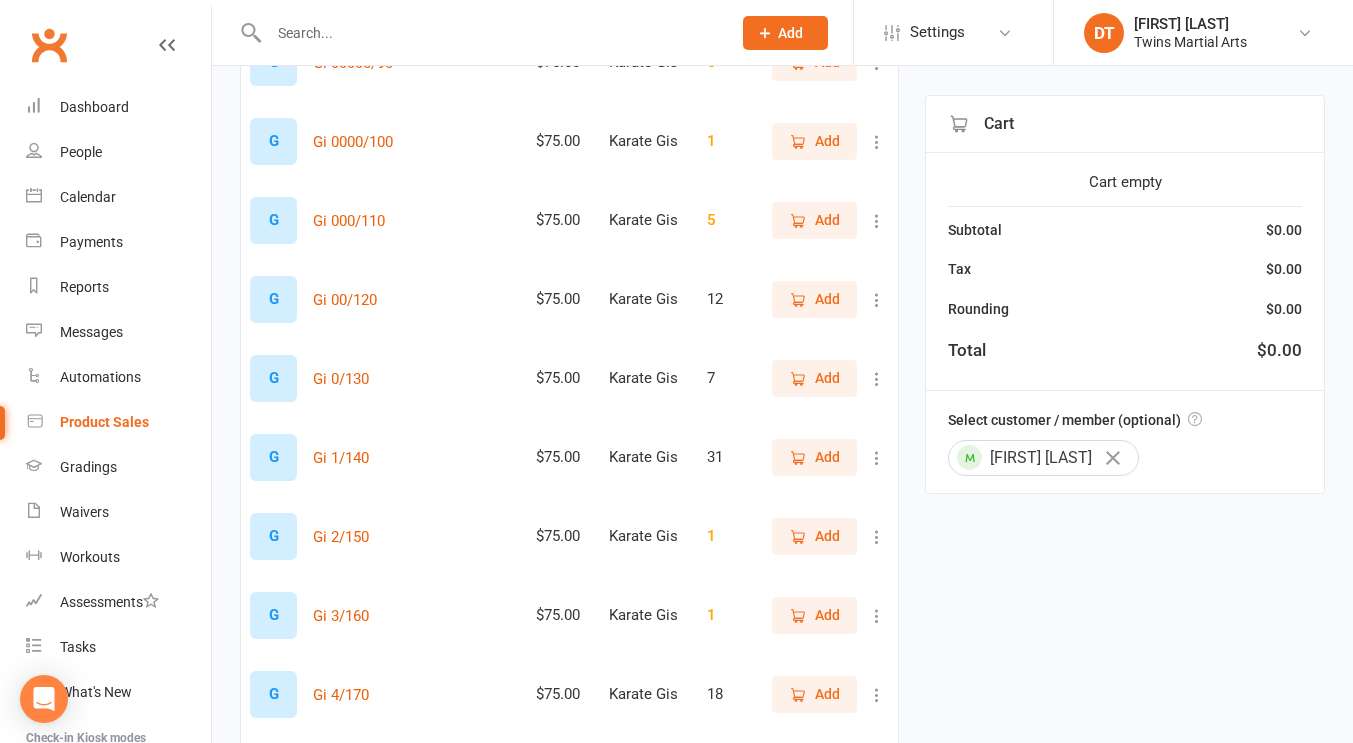 type on "gi" 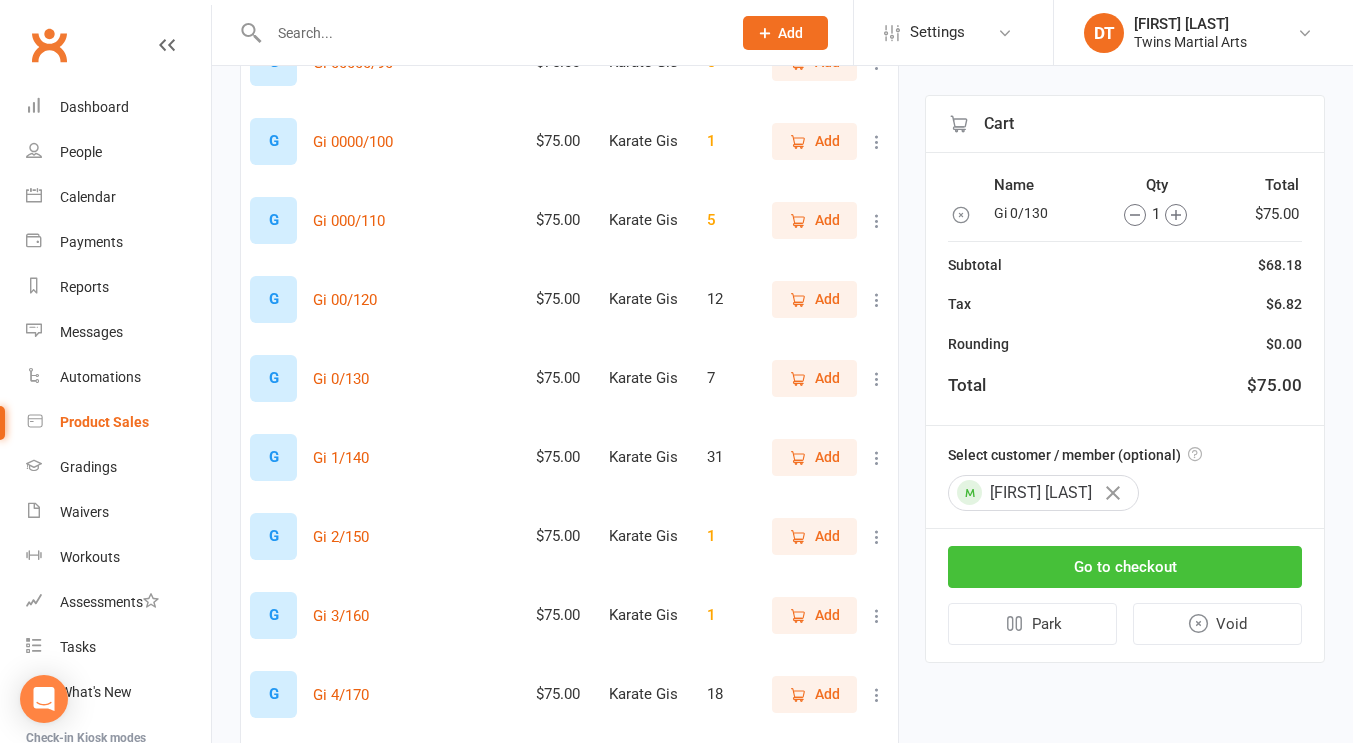 click on "Go to checkout" at bounding box center [1125, 567] 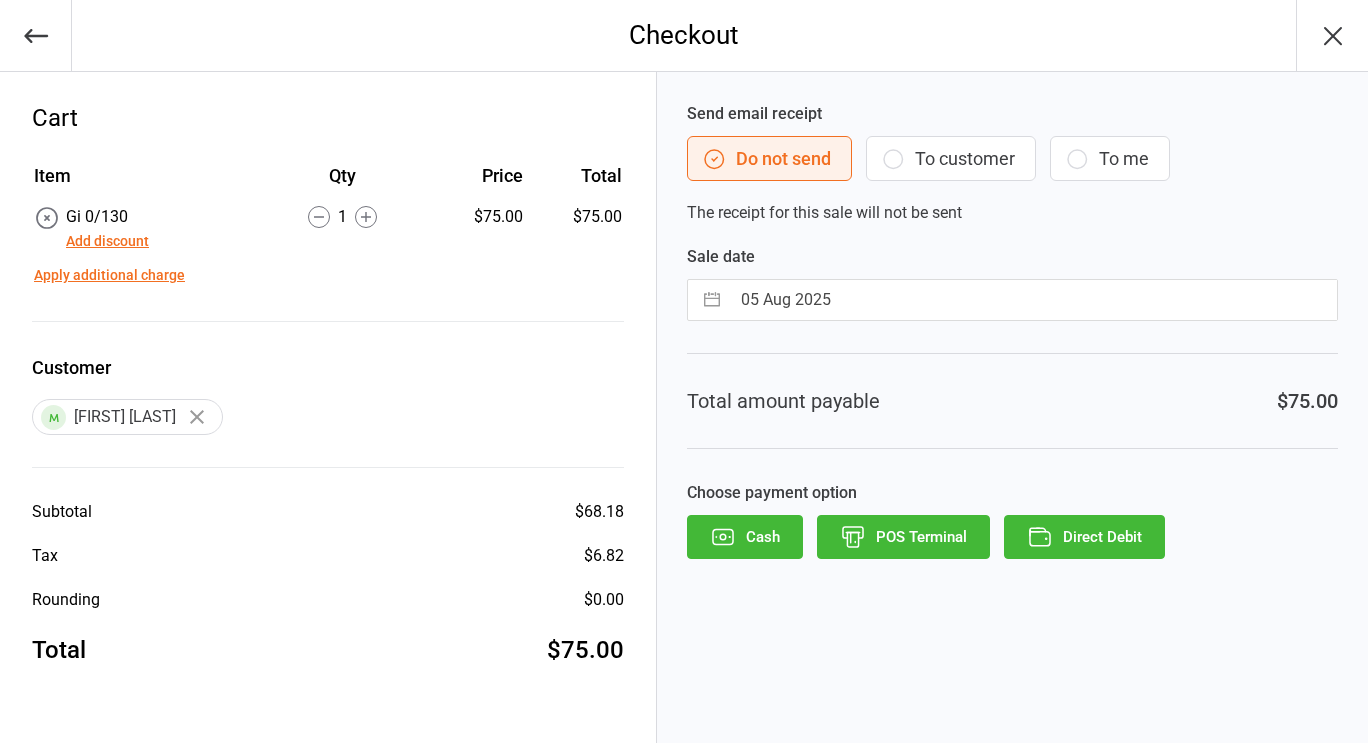scroll, scrollTop: 0, scrollLeft: 0, axis: both 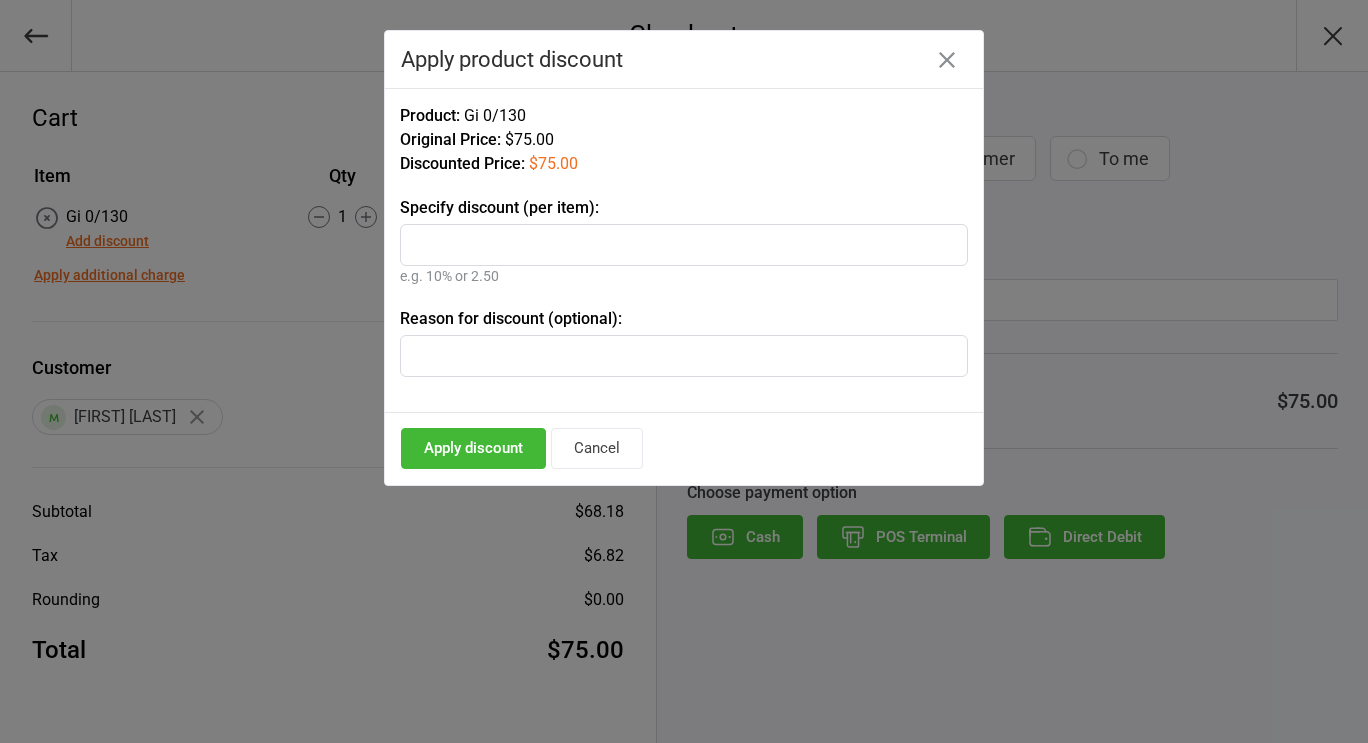 click at bounding box center (684, 245) 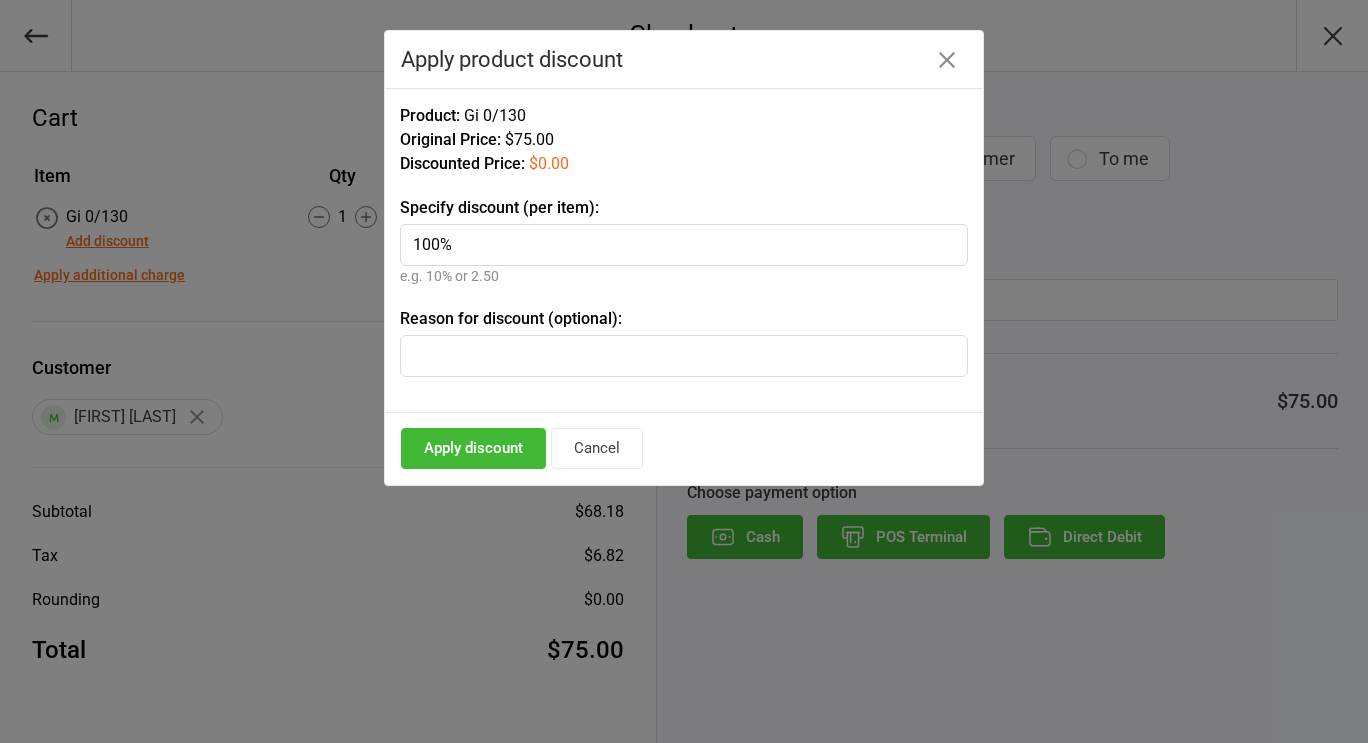 type on "100%" 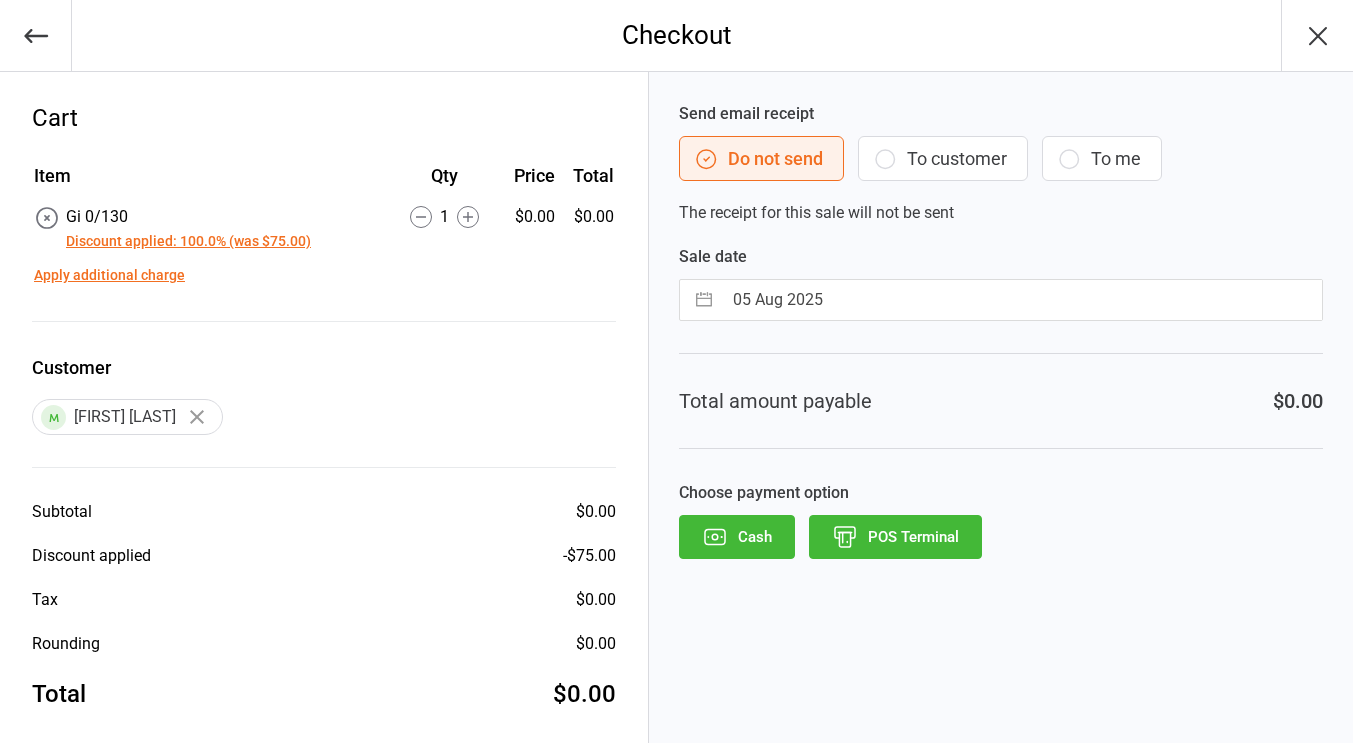 click on "POS Terminal" at bounding box center [895, 537] 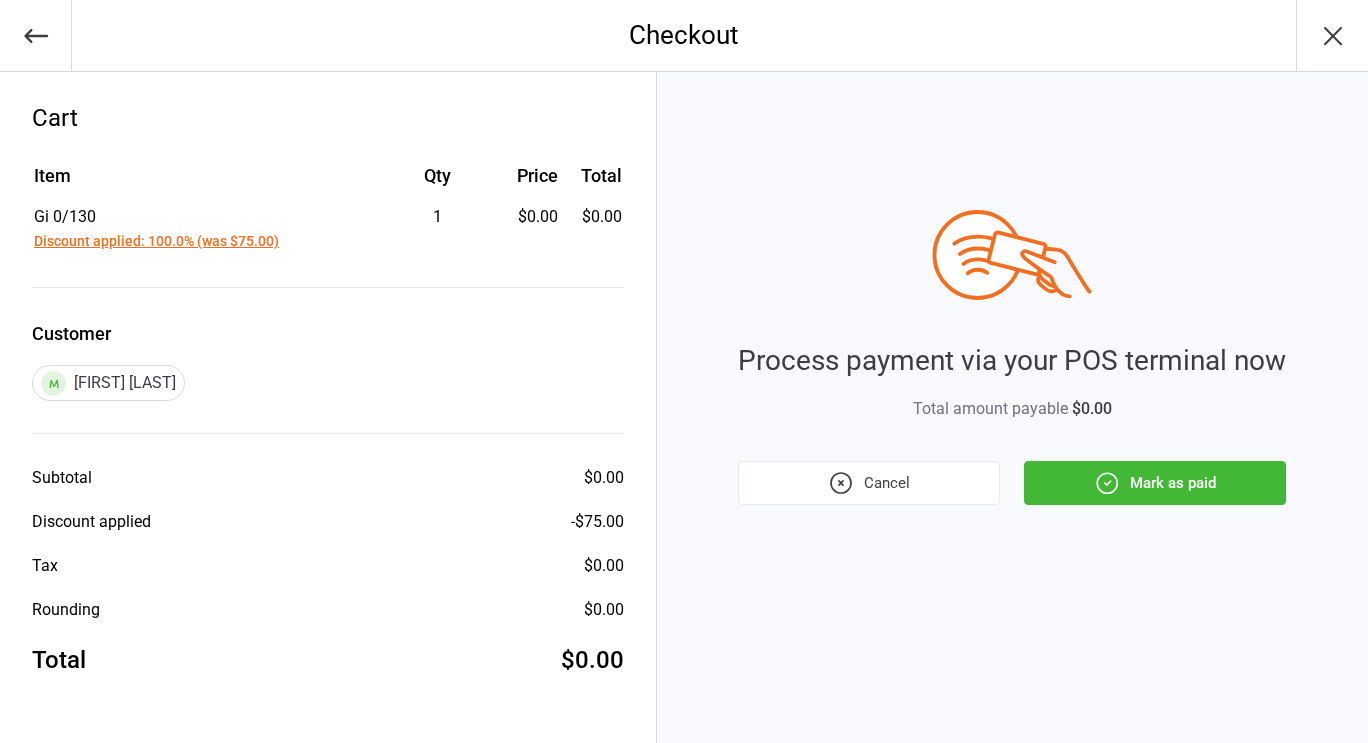 click on "Mark as paid" at bounding box center (1155, 483) 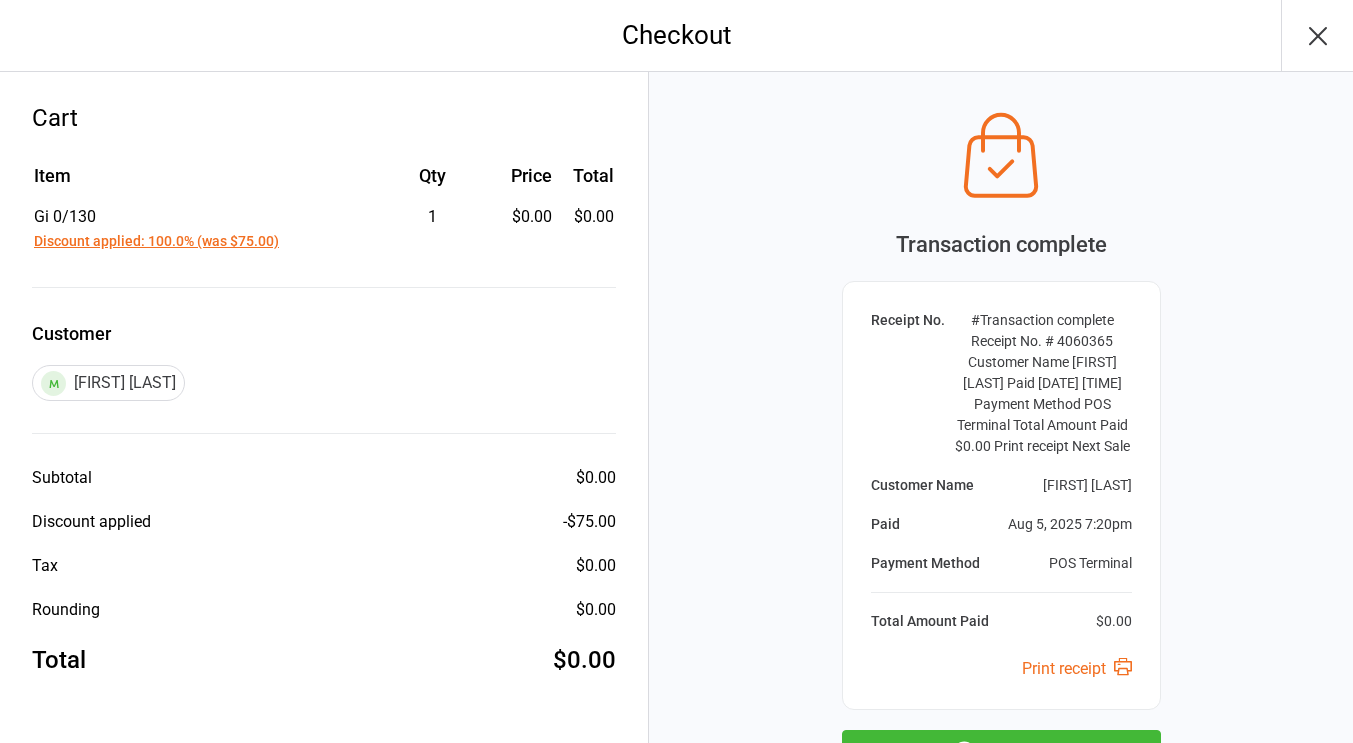 click on "Transaction complete Receipt No. # 4060365 Customer Name Oscar Le Paid Aug 5, 2025 7:20pm Payment Method POS Terminal Total Amount Paid $0.00 Print receipt  Next Sale" at bounding box center [1001, 438] 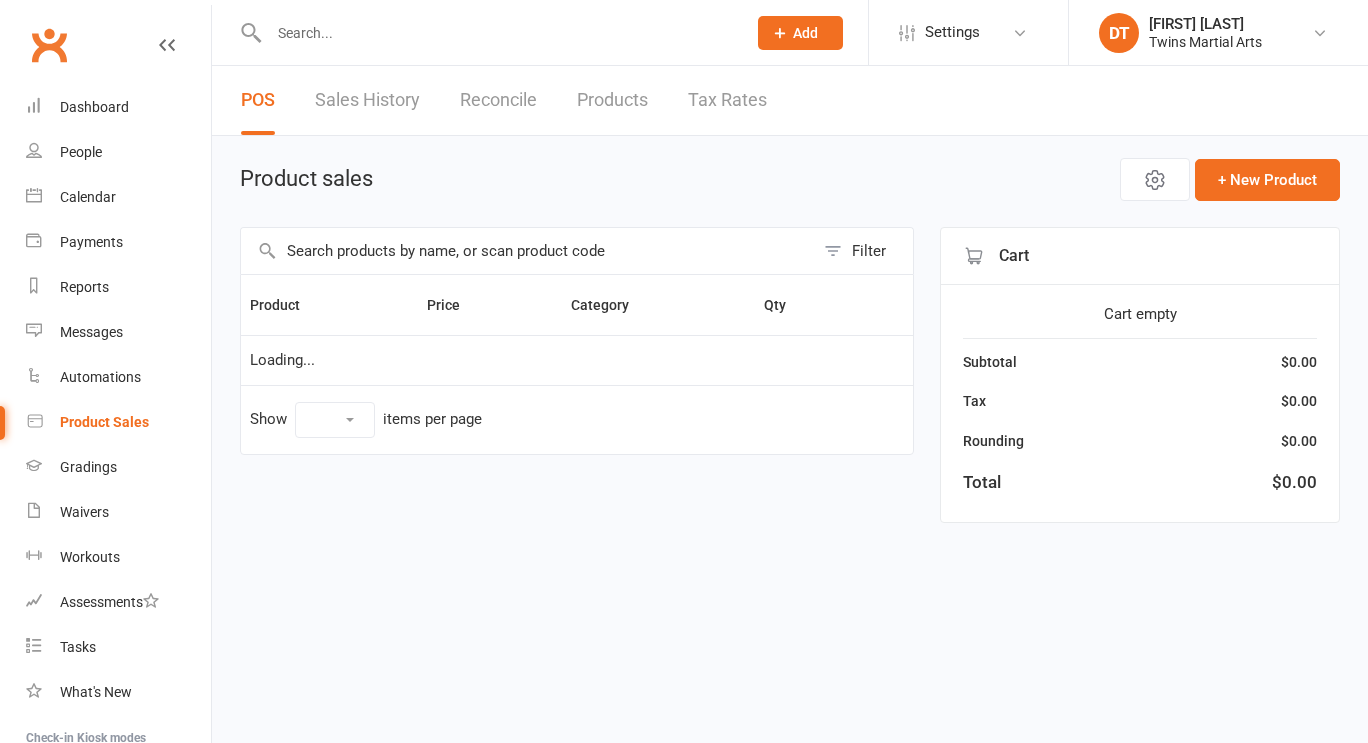 select on "100" 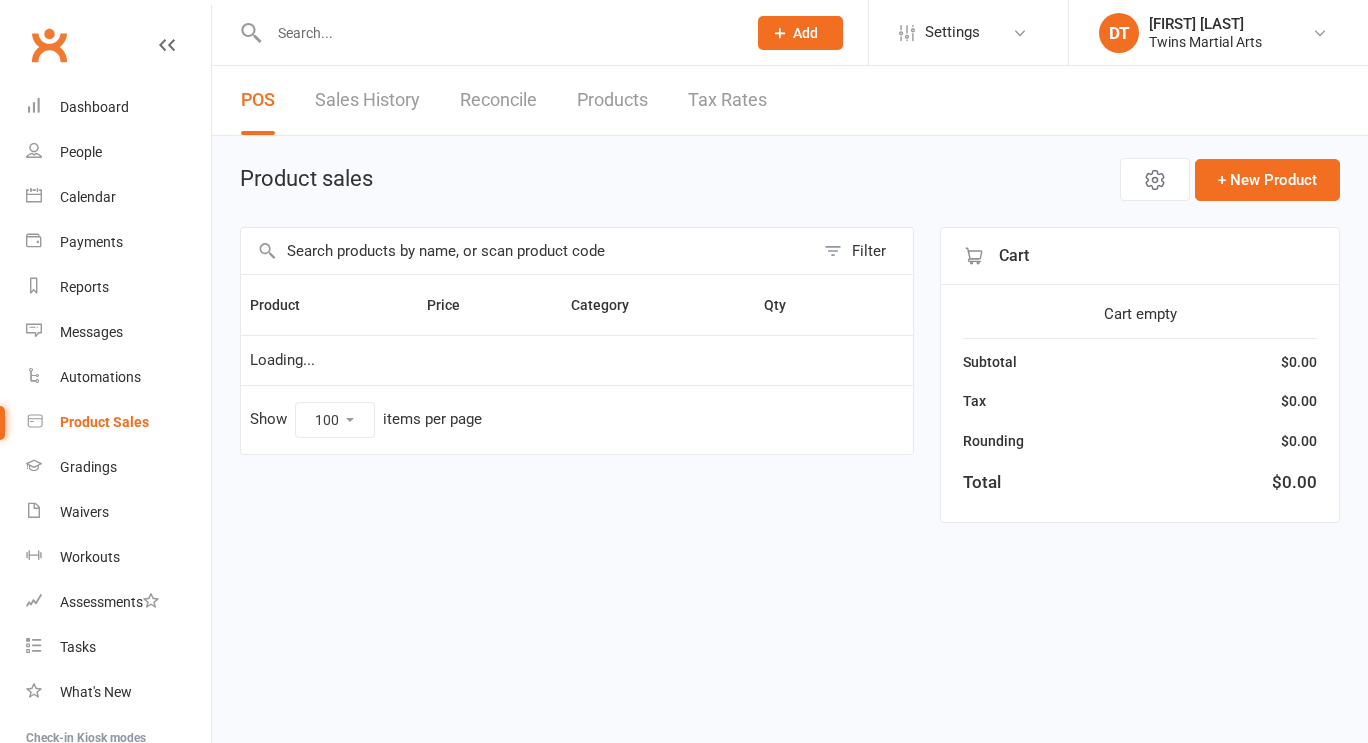 scroll, scrollTop: 0, scrollLeft: 0, axis: both 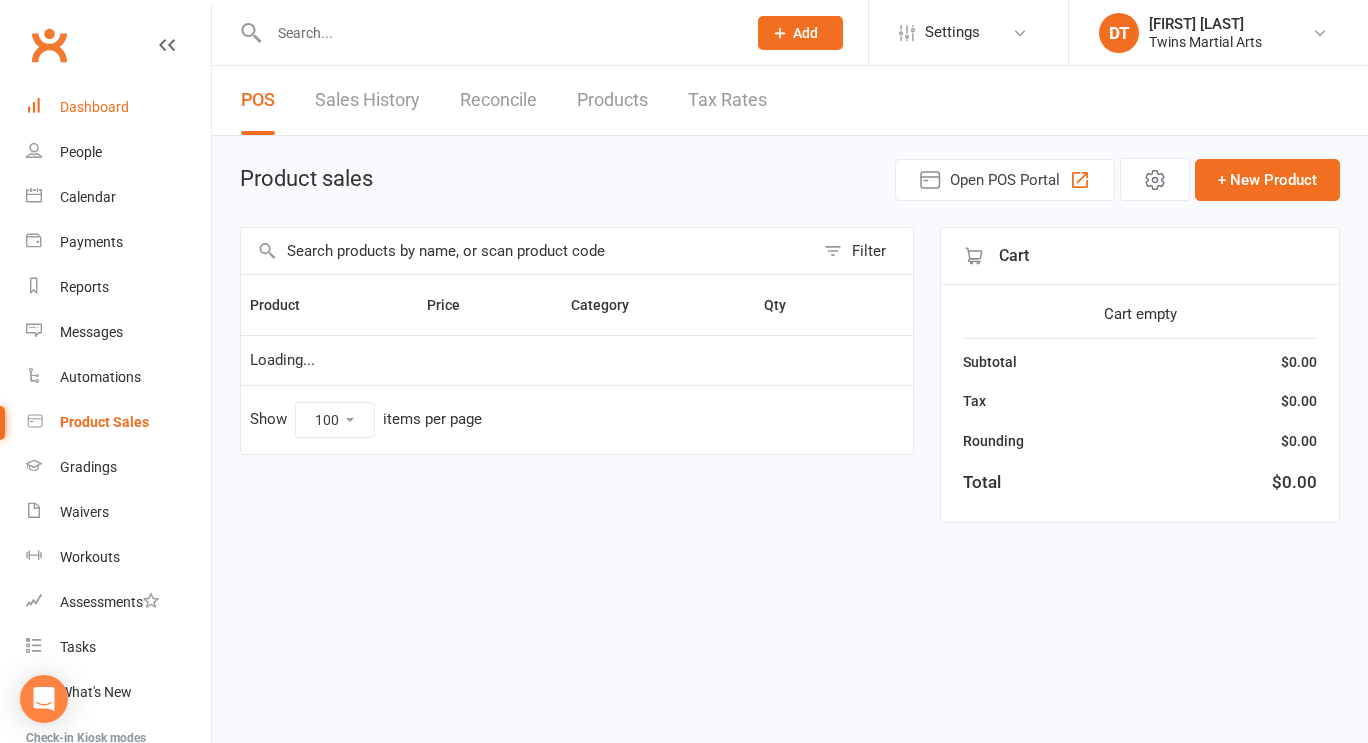 click on "Dashboard" at bounding box center (118, 107) 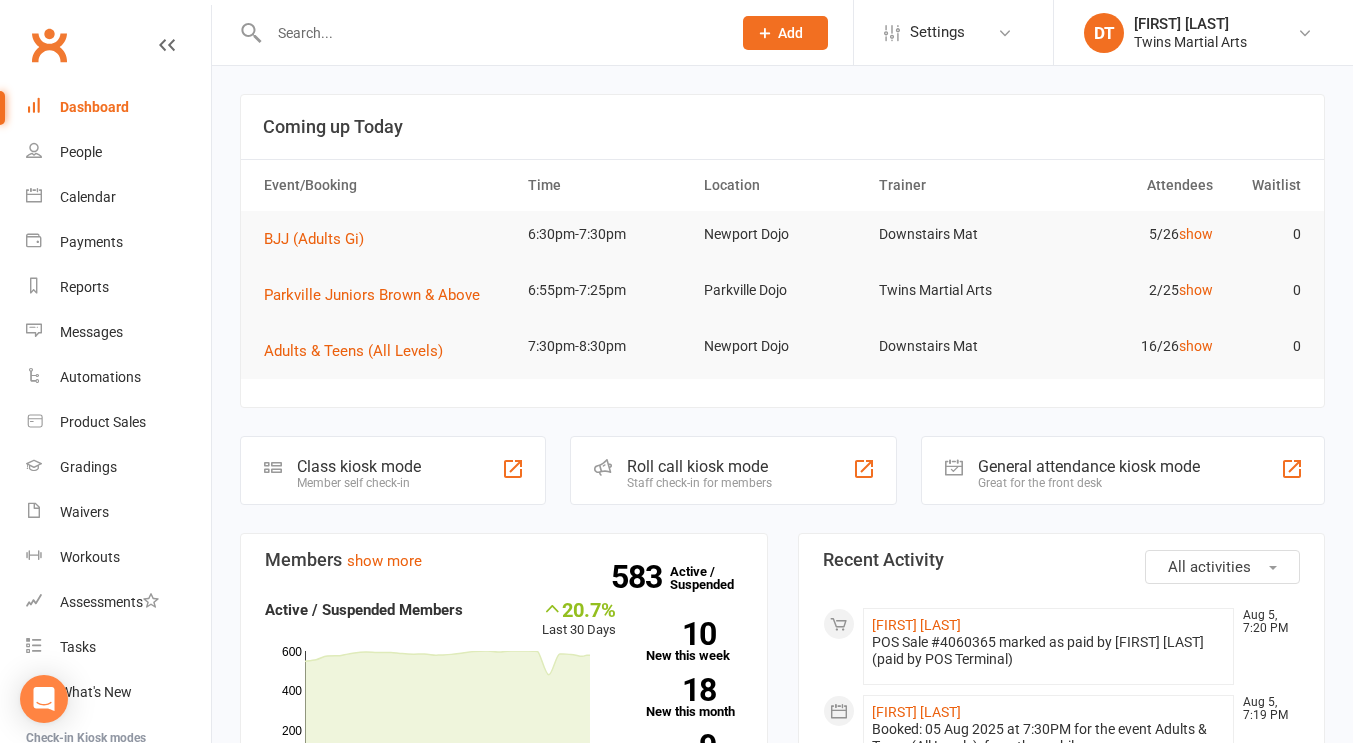 click at bounding box center [490, 33] 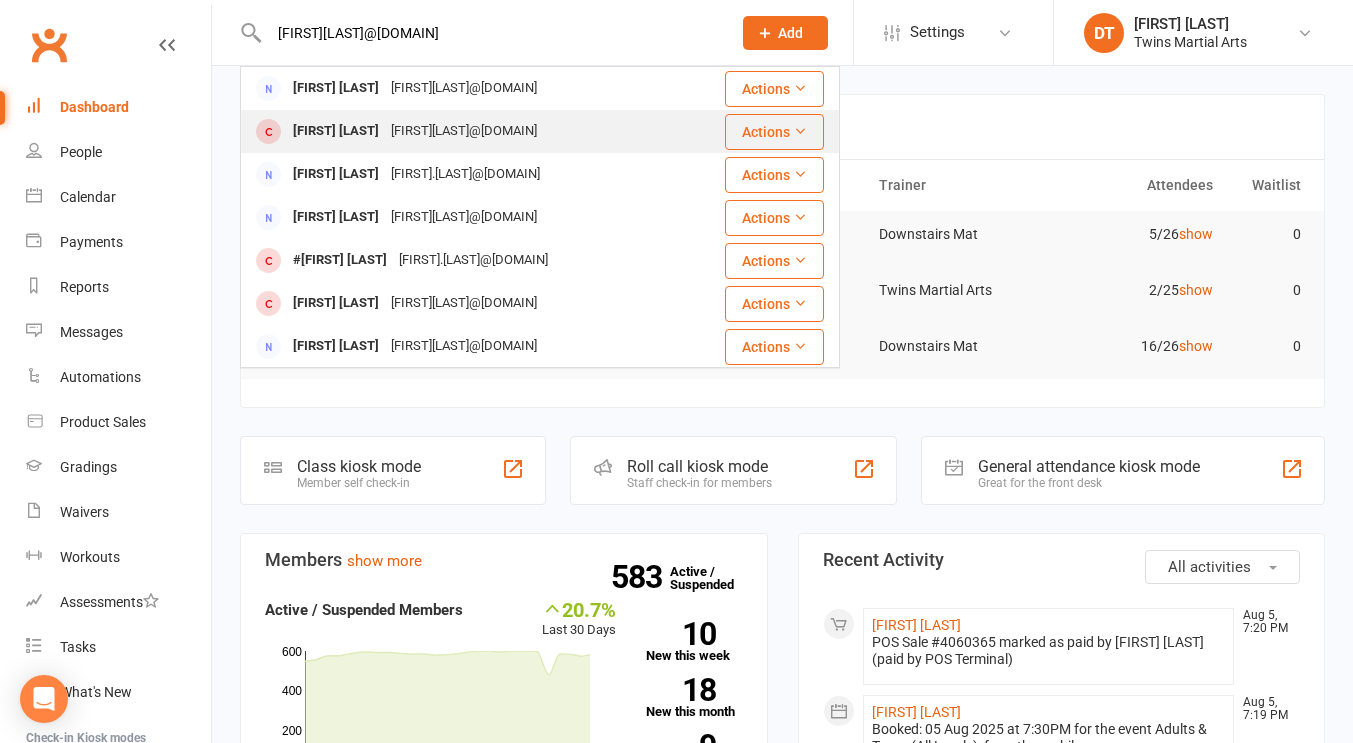 type on "[FIRST][LAST]@[DOMAIN]" 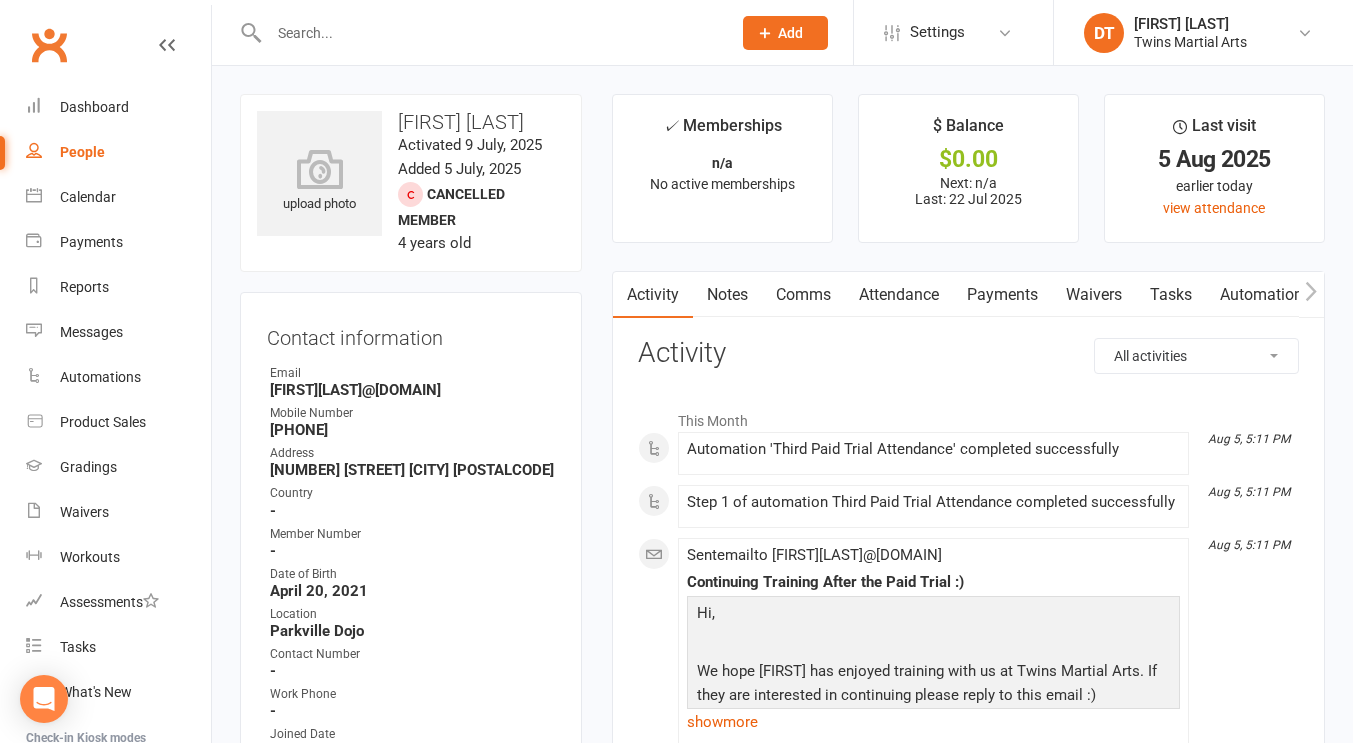 scroll, scrollTop: 402, scrollLeft: 0, axis: vertical 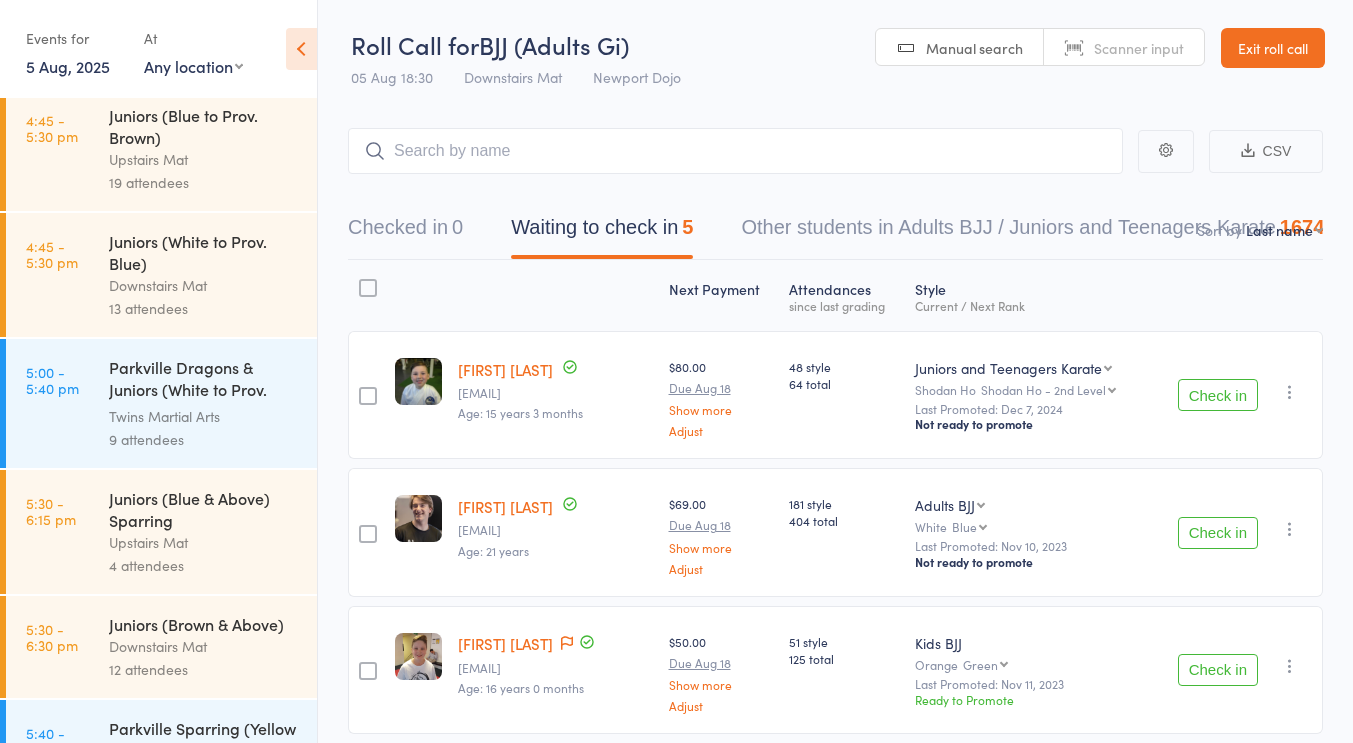 click on "13 attendees" at bounding box center (204, 308) 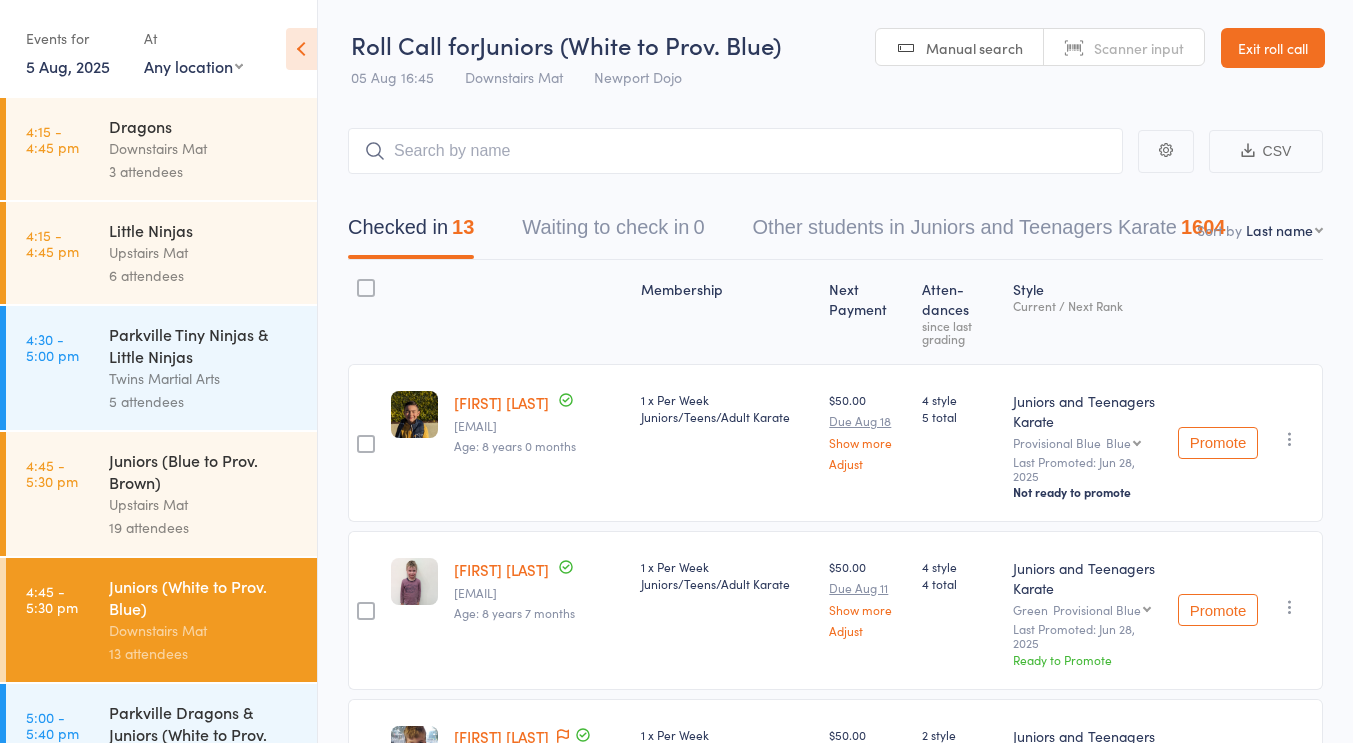 click on "Downstairs Mat" at bounding box center [204, 148] 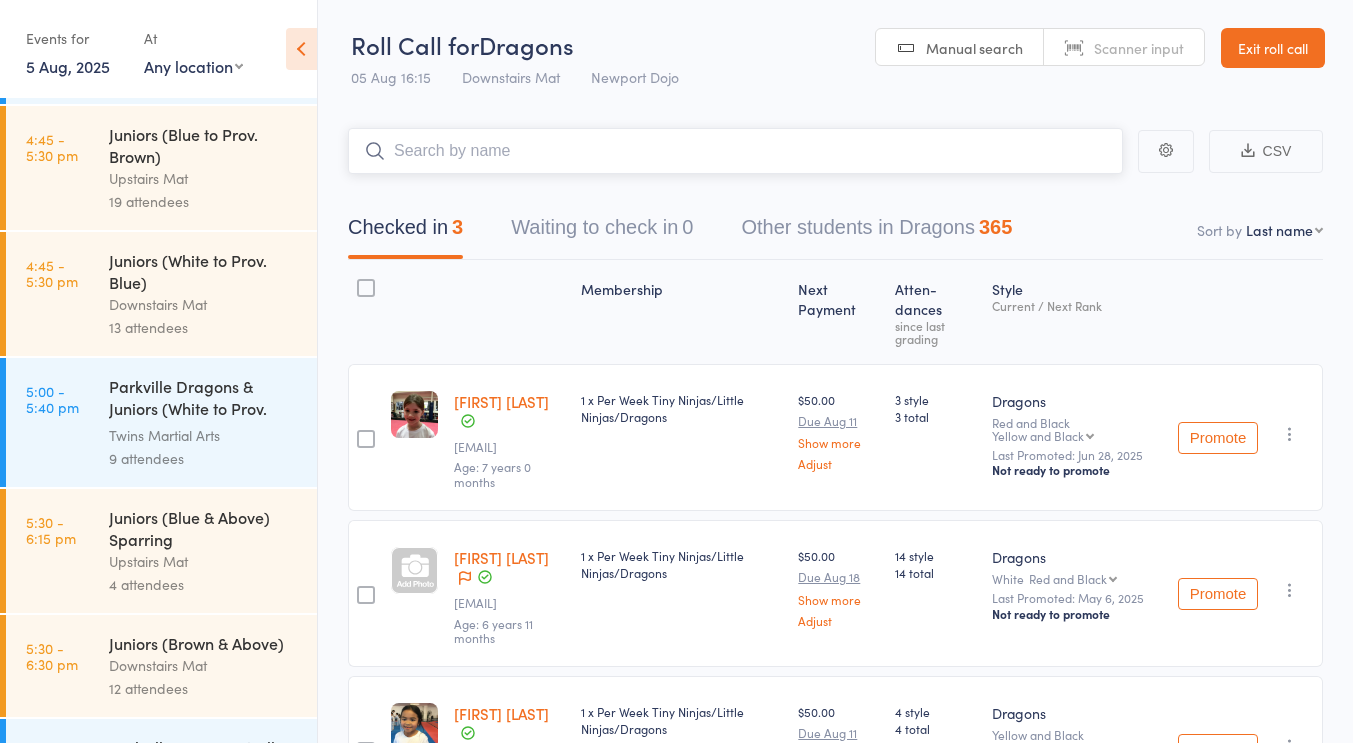 scroll, scrollTop: 665, scrollLeft: 0, axis: vertical 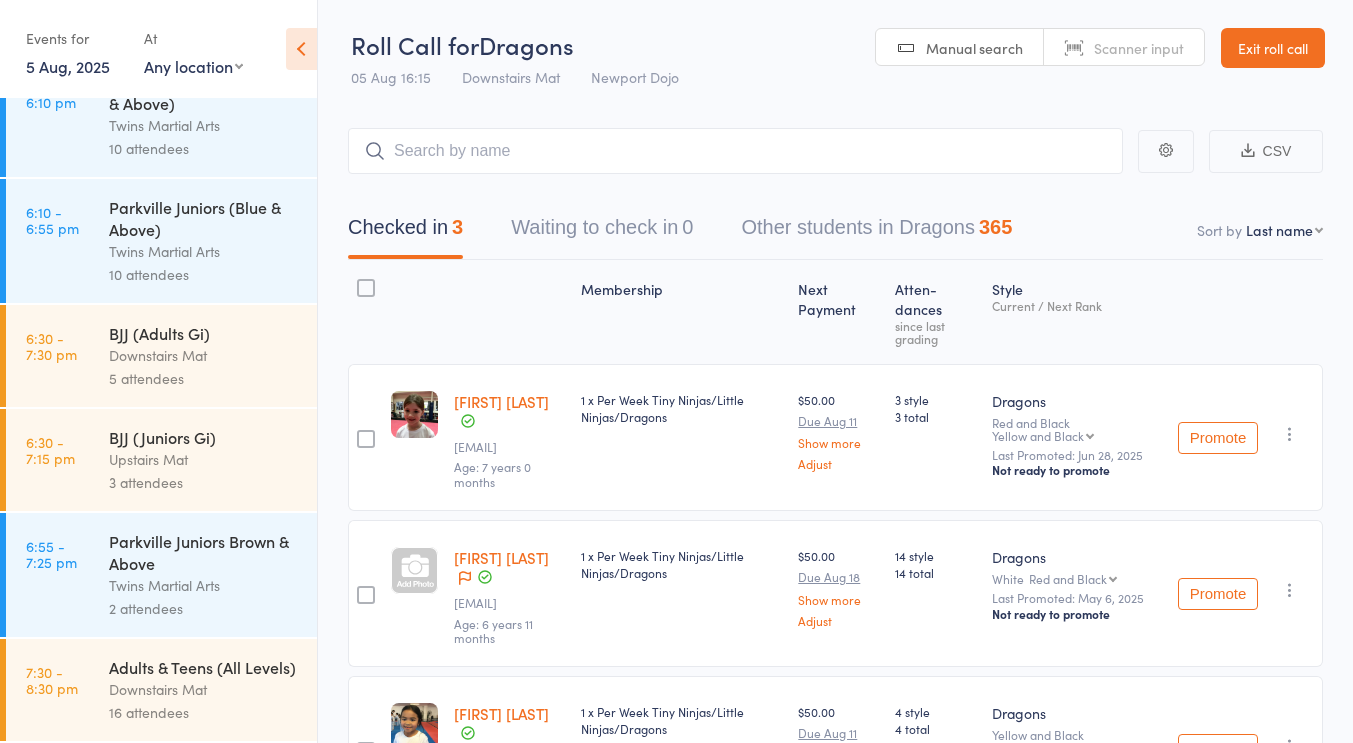 click on "Upstairs Mat" at bounding box center (204, 459) 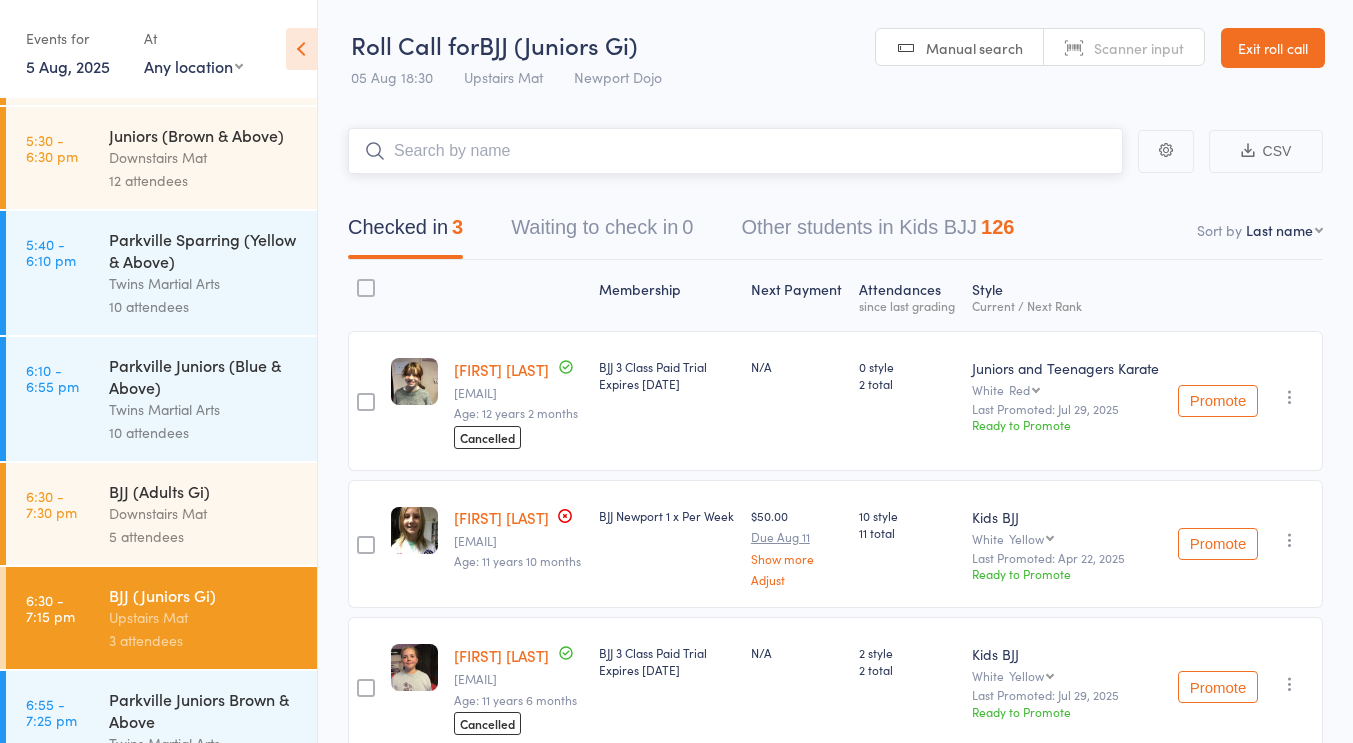 scroll, scrollTop: 838, scrollLeft: 0, axis: vertical 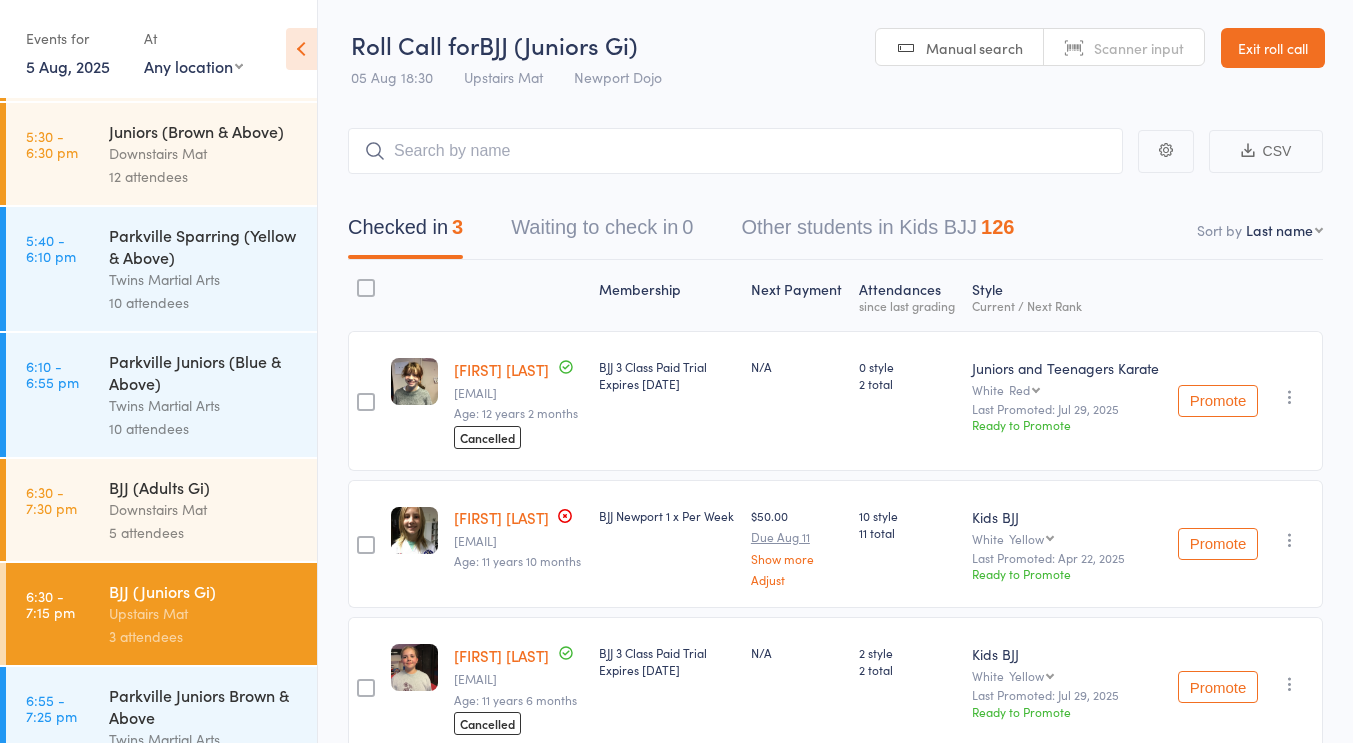click on "Downstairs Mat" at bounding box center [204, 509] 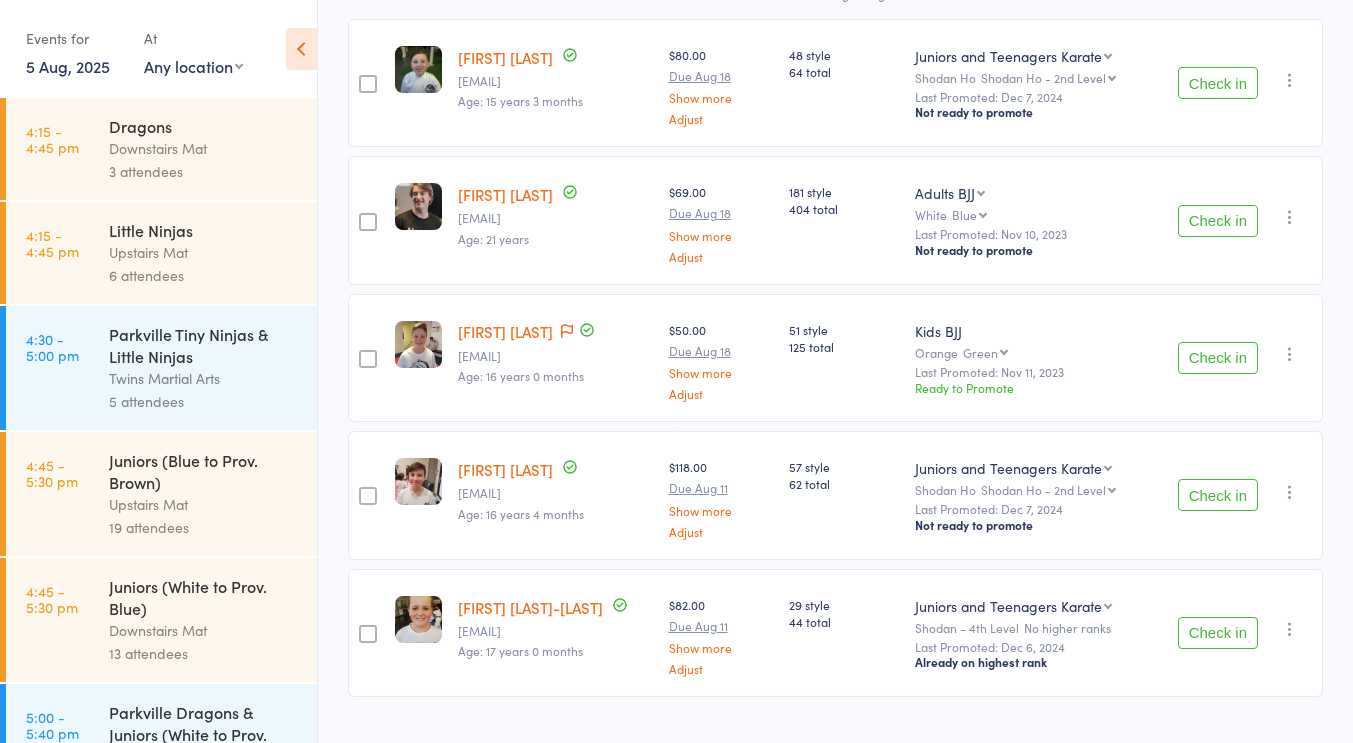 scroll, scrollTop: 353, scrollLeft: 0, axis: vertical 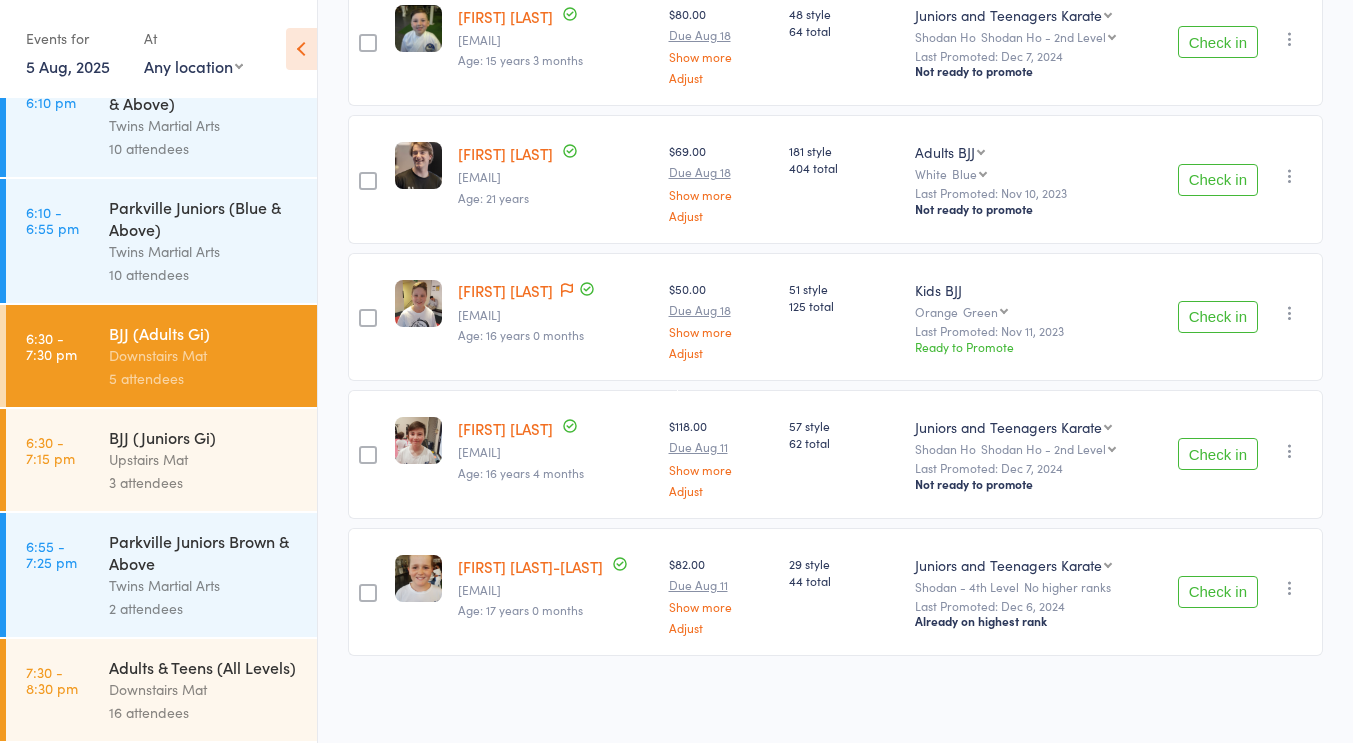 click on "Downstairs Mat" at bounding box center (204, 689) 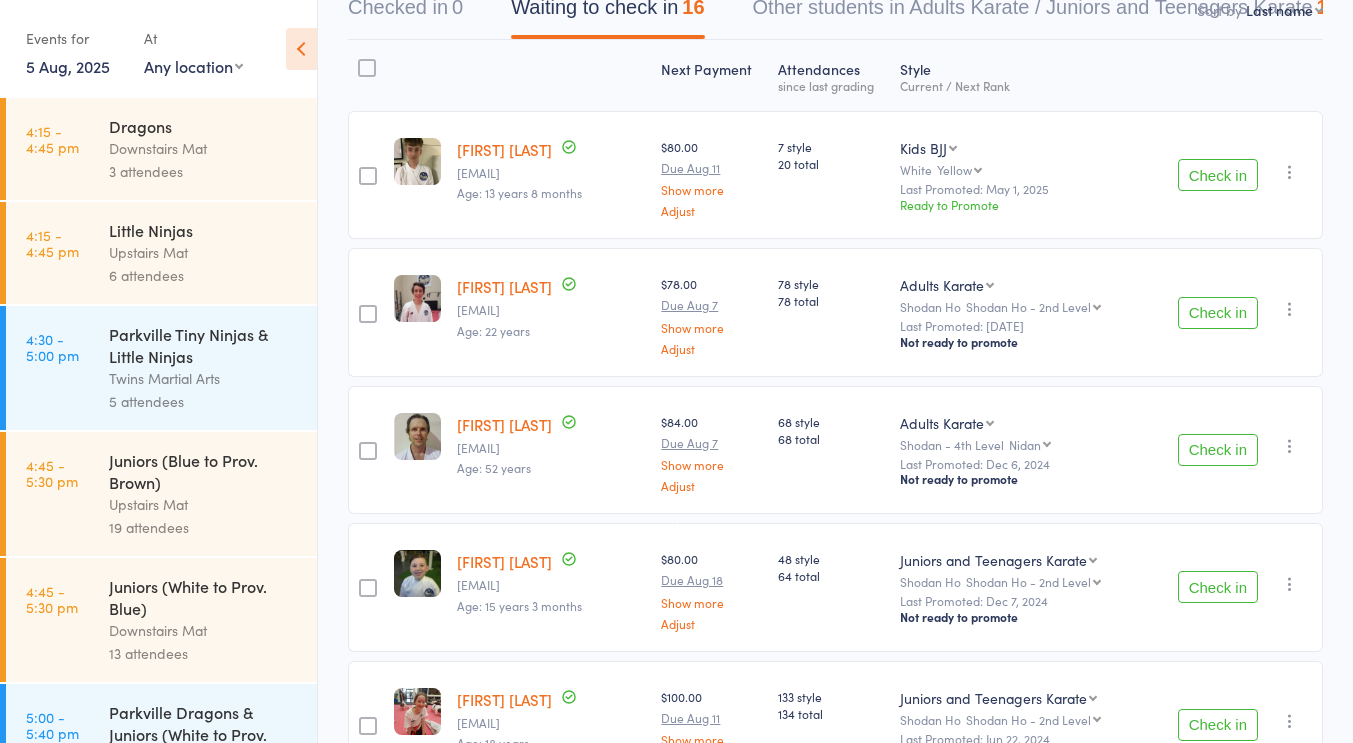 scroll, scrollTop: 0, scrollLeft: 0, axis: both 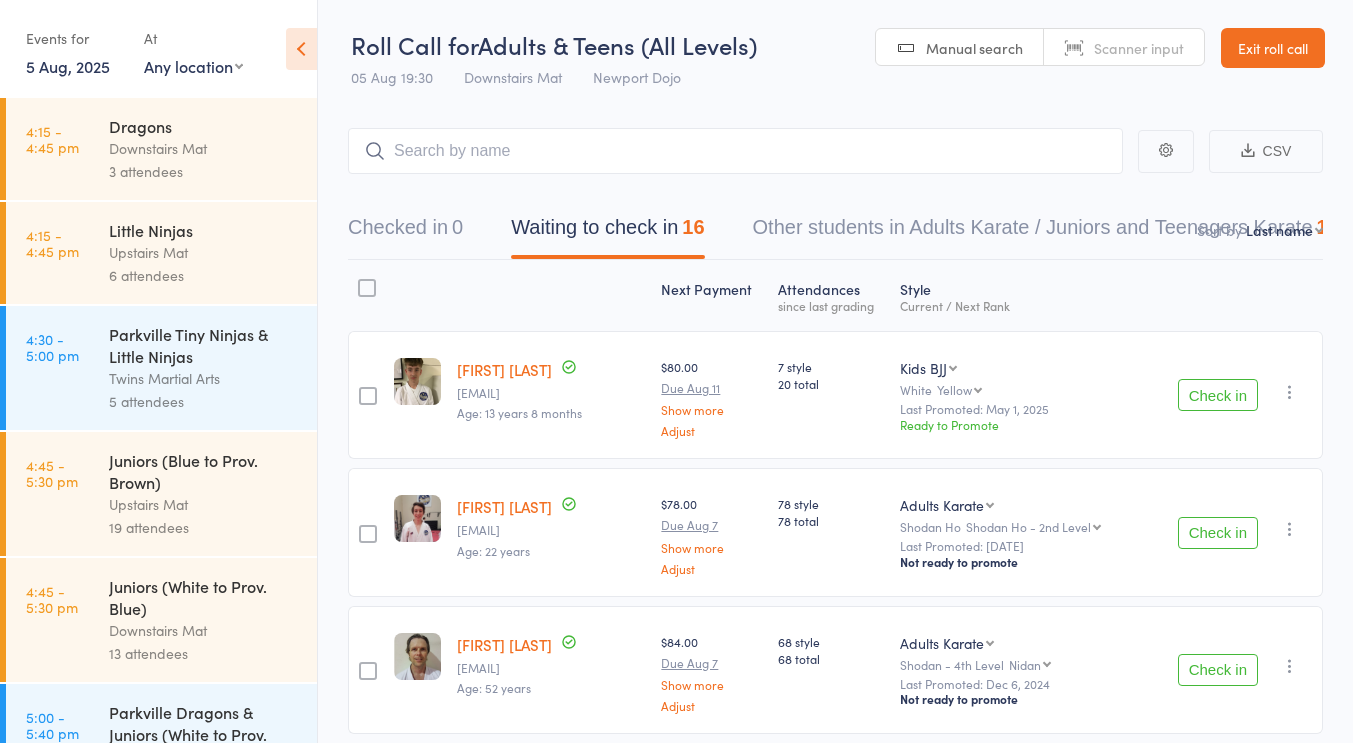 click on "First name Last name Birthday today? Behind on payments? Check in time Next payment date Next payment amount Membership name Membership expires Ready to grade Style and Rank Style attendance count All attendance count Last Promoted" at bounding box center (1284, 230) 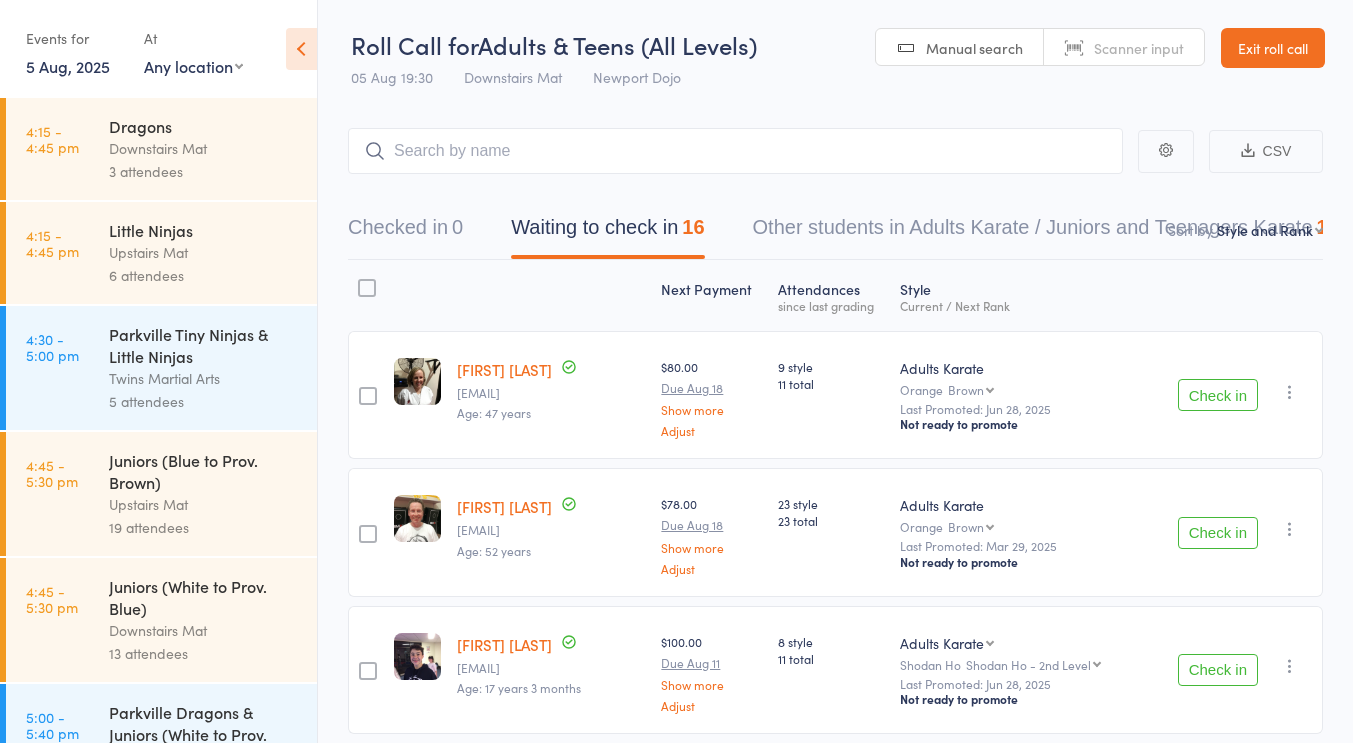 click on "Adults Karate Orange  Brown  Brown 2nd Kyu 1st Kyu 1st Kyu - Red Stripe Shodan Ho Shodan Ho - 2nd Level Shodan Shodan - 2nd Level Shodan - 3rd Level Shodan - 4th Level Nidan Last Promoted: [DATE] Not ready to promote" at bounding box center [1023, 395] 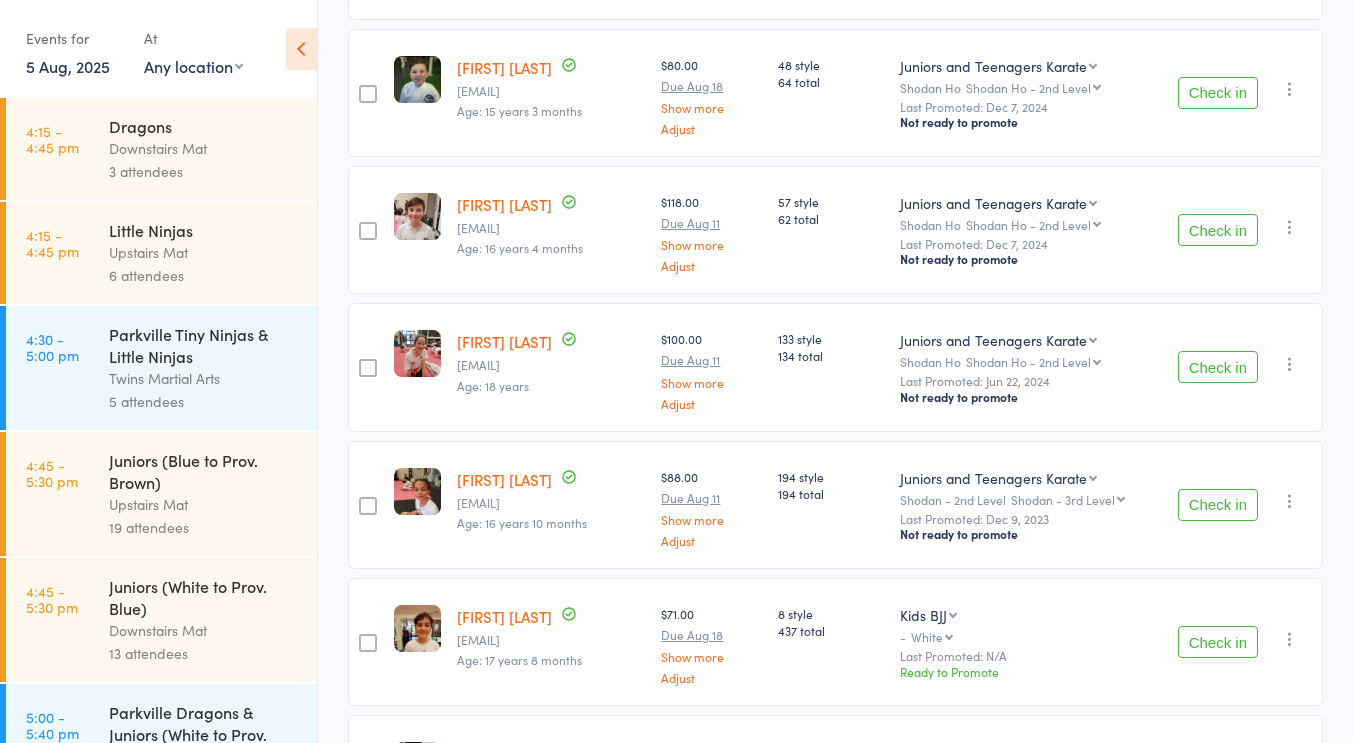 scroll, scrollTop: 1859, scrollLeft: 0, axis: vertical 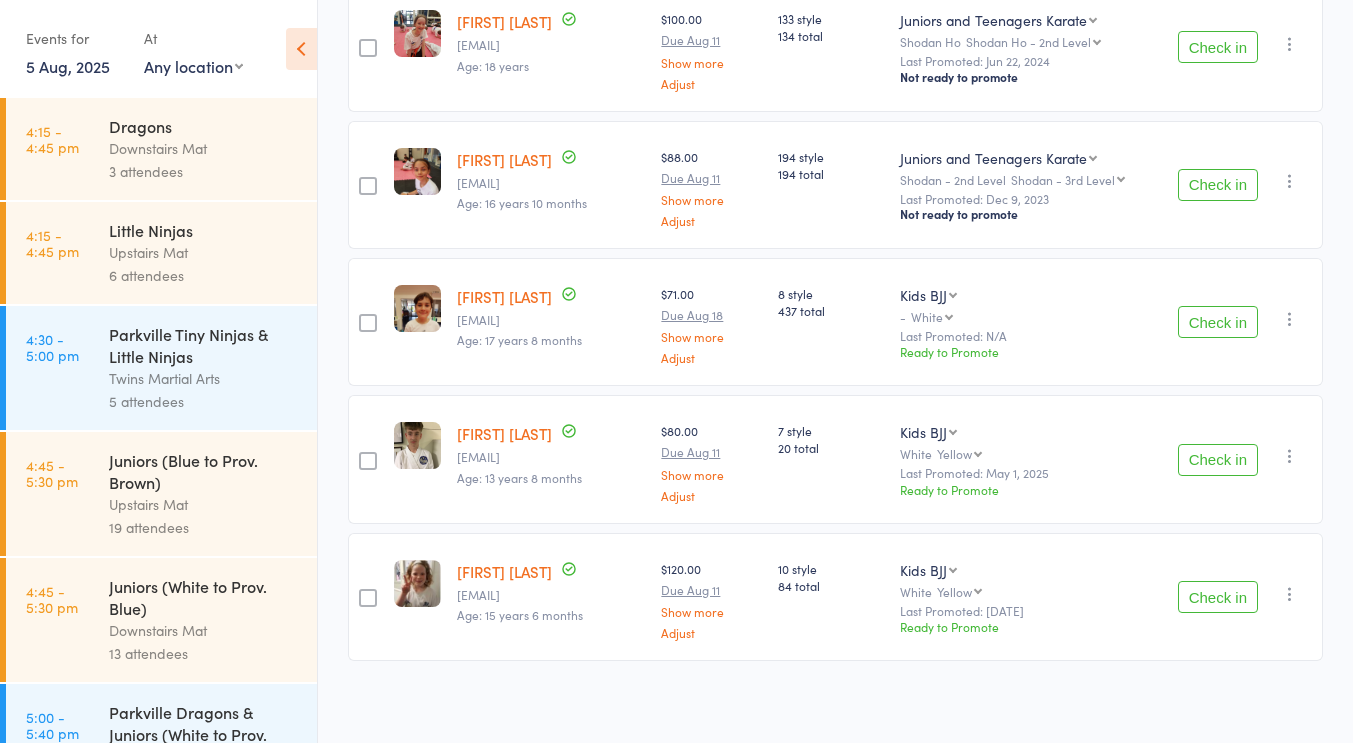 click on "Juniors and Teenagers Karate Kids BJJ" at bounding box center [928, 432] 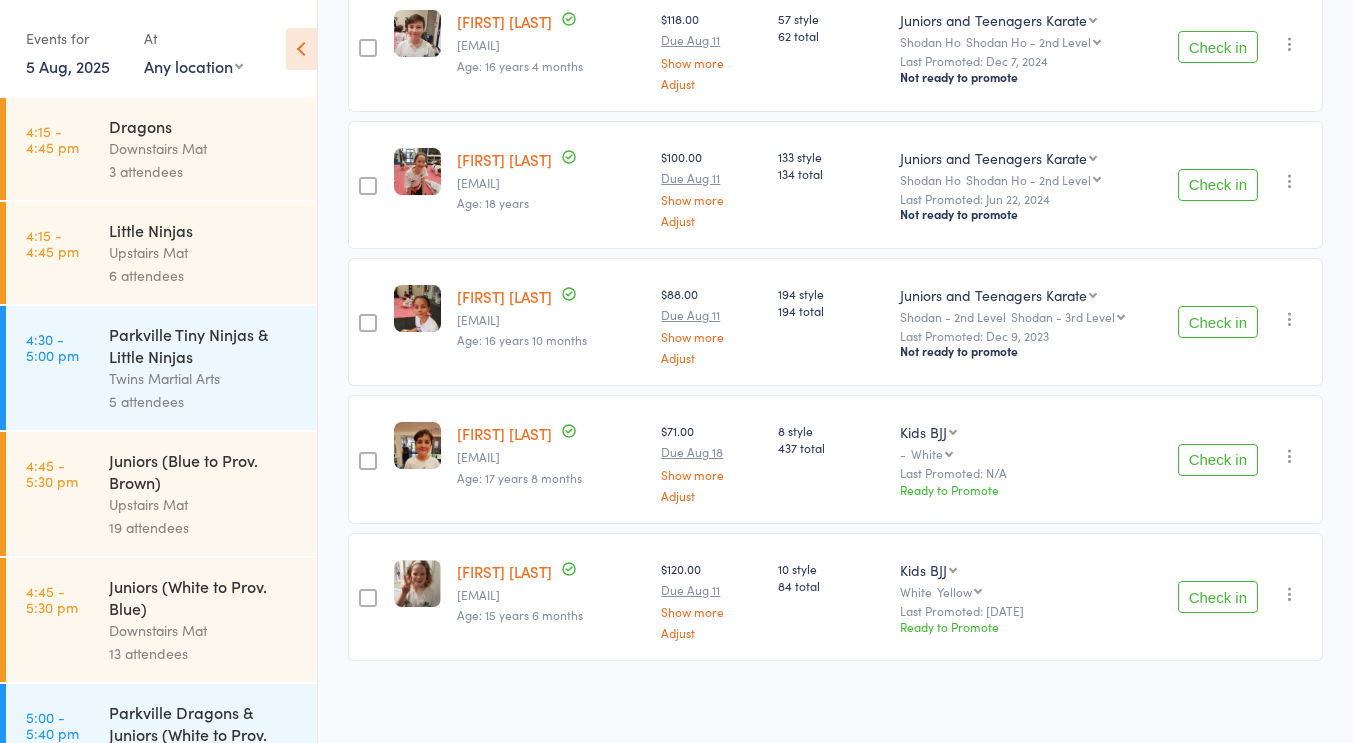 click on "Juniors and Teenagers Karate Kids BJJ" at bounding box center (928, 570) 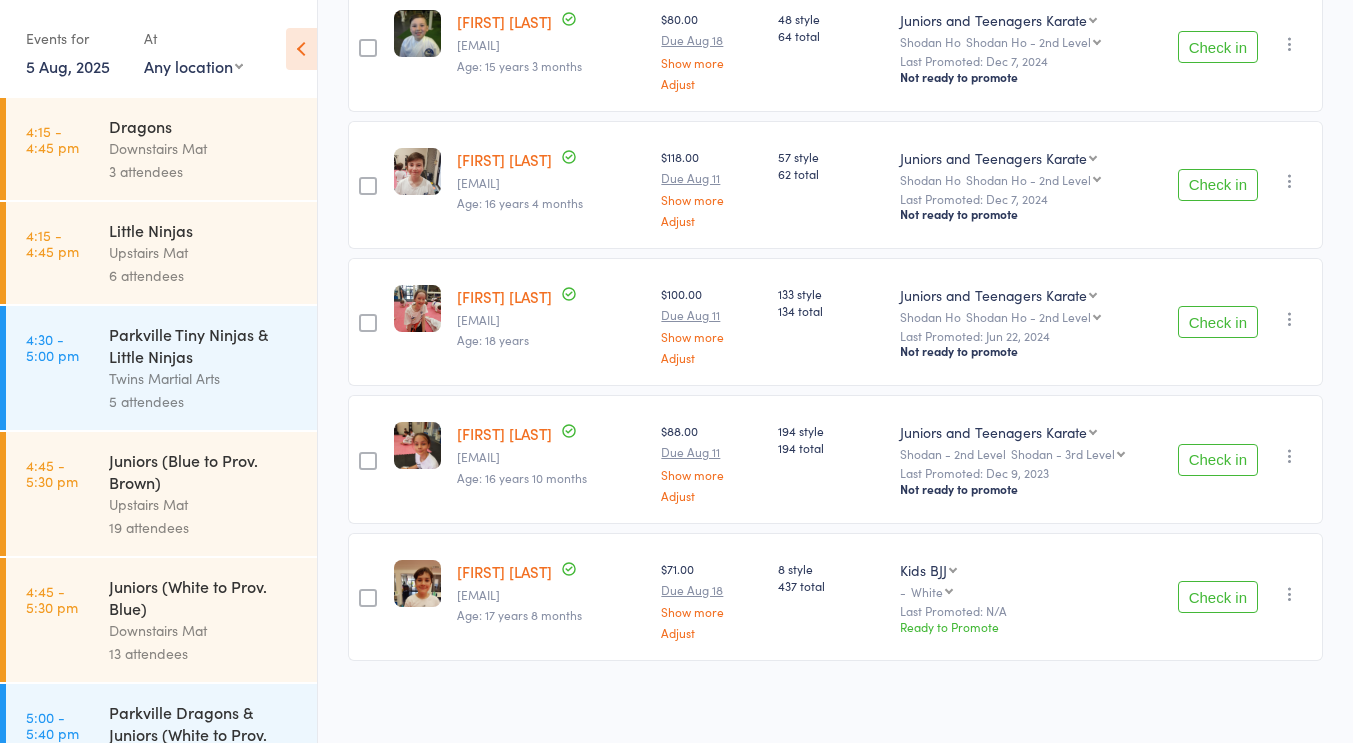 click on "Kids BJJ Kids BJJ Juniors and Teenagers Karate -  White  White Yellow Orange Green Green and Black Green and White Orange and White Orange and Black Yellow and Black Grey and White Yellow and White Grey Grey and Black" at bounding box center (1023, 579) 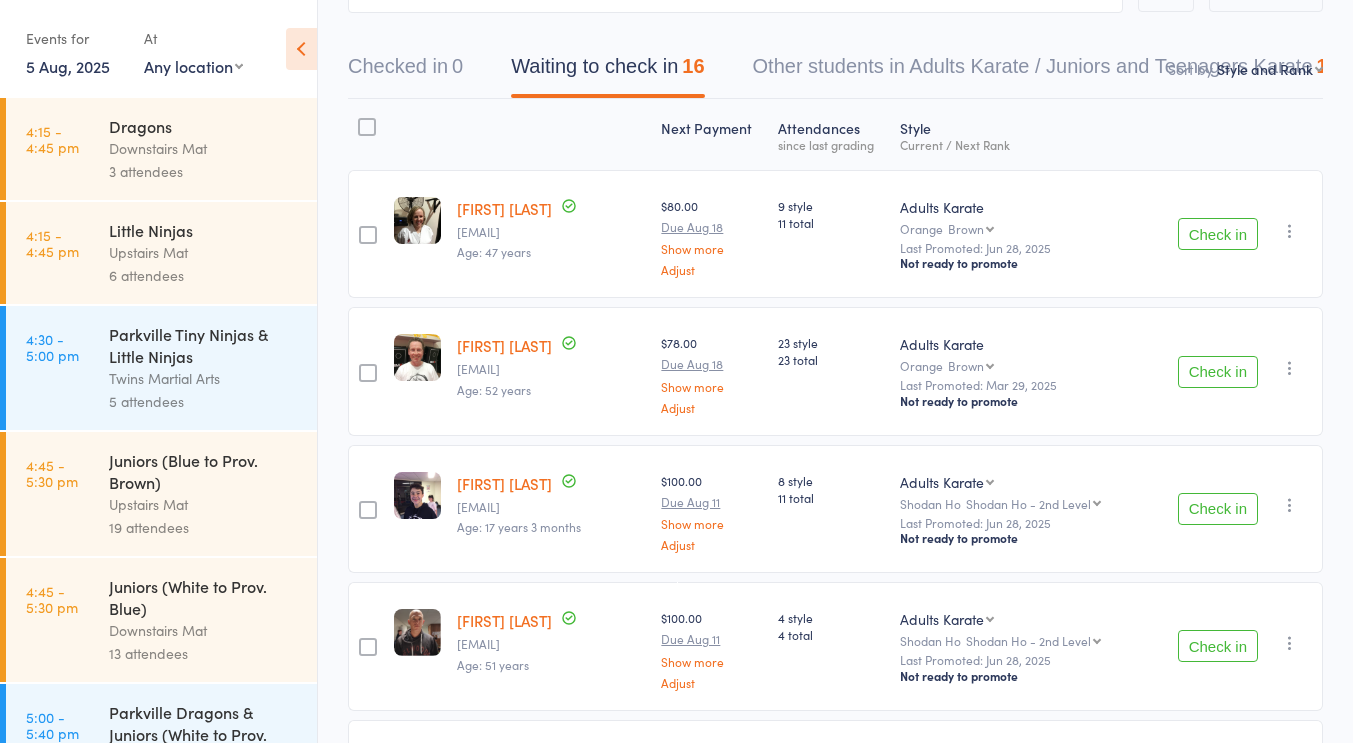 scroll, scrollTop: 159, scrollLeft: 0, axis: vertical 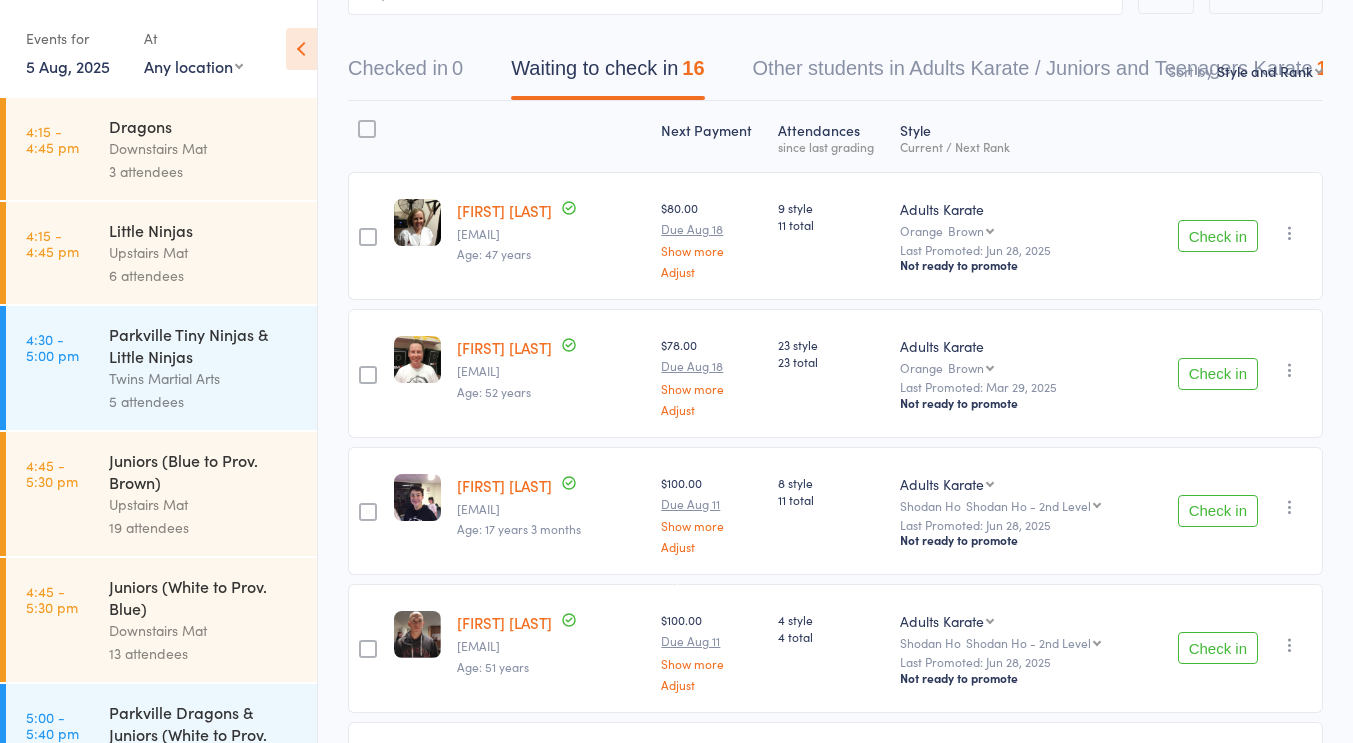 click on "Adults Karate Orange  Brown  Brown 2nd Kyu 1st Kyu 1st Kyu - Red Stripe Shodan Ho Shodan Ho - 2nd Level Shodan Shodan - 2nd Level Shodan - 3rd Level Shodan - 4th Level Nidan Last Promoted: [DATE] Not ready to promote" at bounding box center (1023, 236) 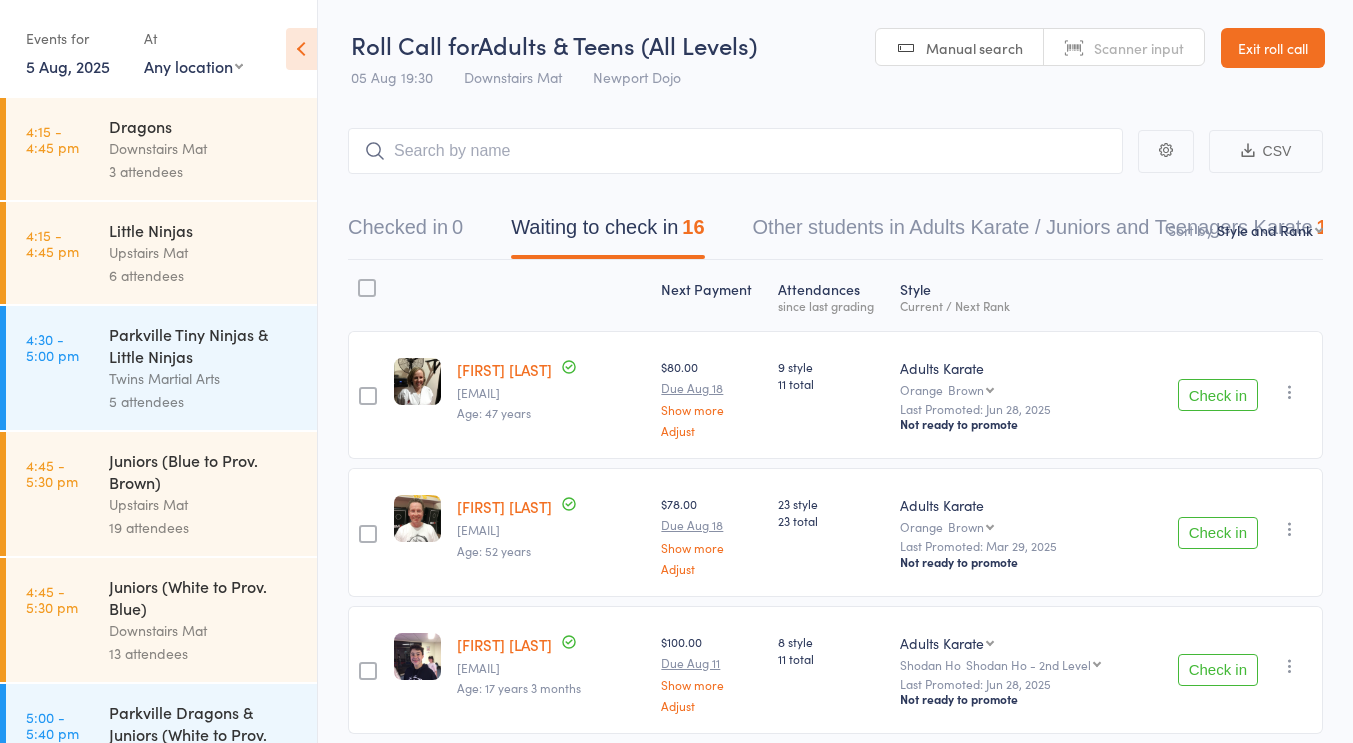 click on "Next Payment Atten­dances since last grading Style Current / Next Rank edit [FIRST] [LAST]    [EMAIL] Age: [AGE] years $[PRICE] Due [DATE]  Show more Adjust [NUMBER] style [NUMBER] total Adults Karate Orange  Brown  Brown 2nd Kyu 1st Kyu 1st Kyu - Red Stripe Shodan Ho Shodan Ho - 2nd Level Shodan Shodan - 2nd Level Shodan - 3rd Level Shodan - 4th Level Nidan Last Promoted: [DATE] Not ready to promote Check in Check in Promote Send message Add Note Add Task Add Flag Remove Mark absent
edit [FIRST] [LAST]    [EMAIL] Age: [AGE] years $[PRICE] Due [DATE]  Show more Adjust [NUMBER] style [NUMBER] total Adults Karate Orange  Brown  Brown 2nd Kyu 1st Kyu 1st Kyu - Red Stripe Shodan Ho Shodan Ho - 2nd Level Shodan Shodan - 2nd Level Shodan - 3rd Level Shodan - 4th Level Nidan Last Promoted: [DATE] Not ready to promote Check in Check in Promote Send message Add Note Add Task Add Flag Remove Mark absent
edit [FIRST] [LAST]    [EMAIL] Age: [AGE] years [MONTHS] $[PRICE] Due [DATE]  Show more Adjust [NUMBER] style" at bounding box center [835, 1394] 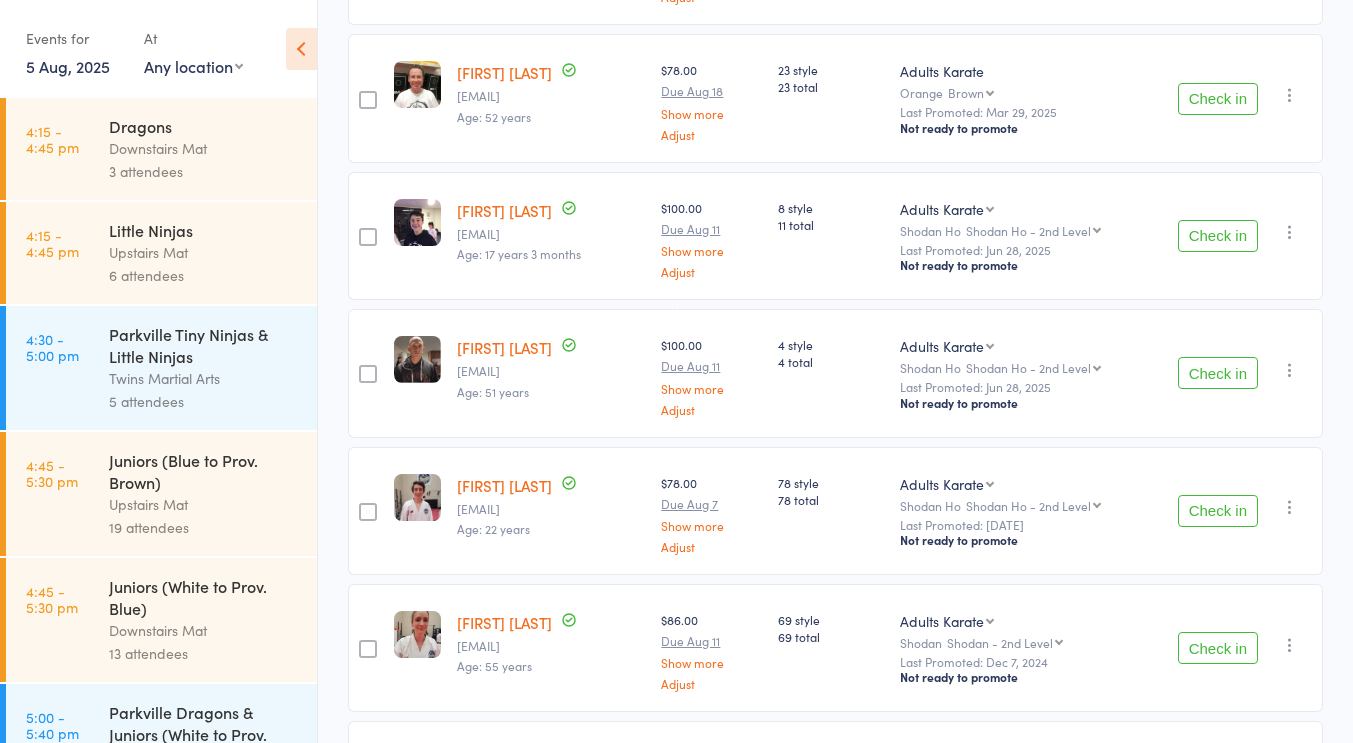 scroll, scrollTop: 435, scrollLeft: 0, axis: vertical 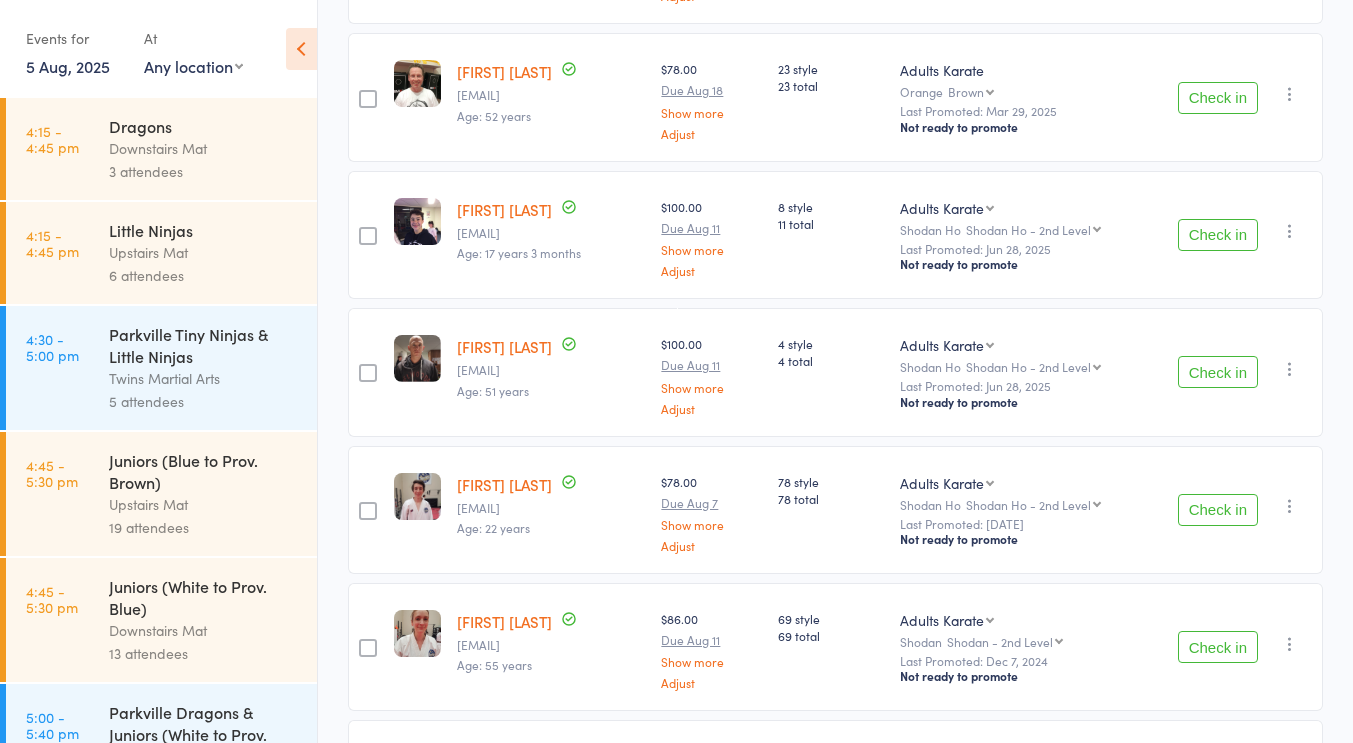 click on "Check in" at bounding box center (1218, 372) 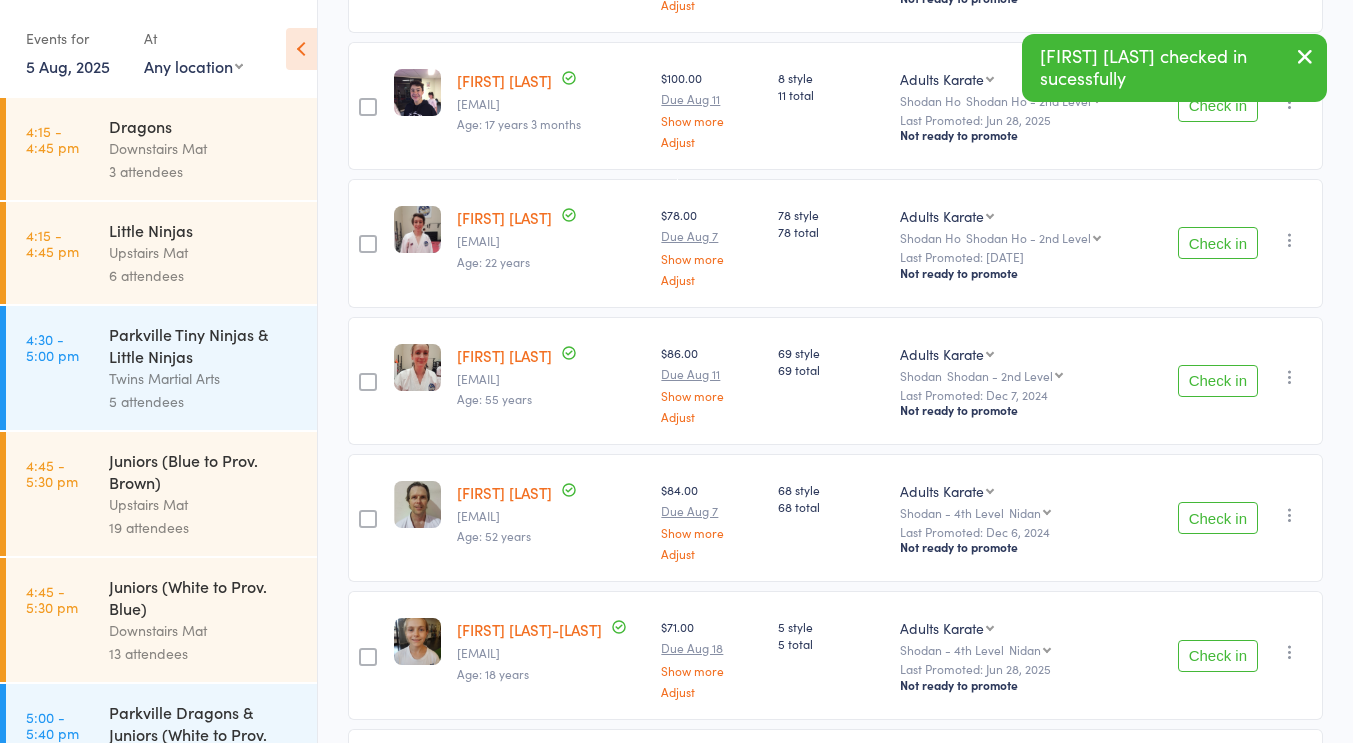 scroll, scrollTop: 601, scrollLeft: 0, axis: vertical 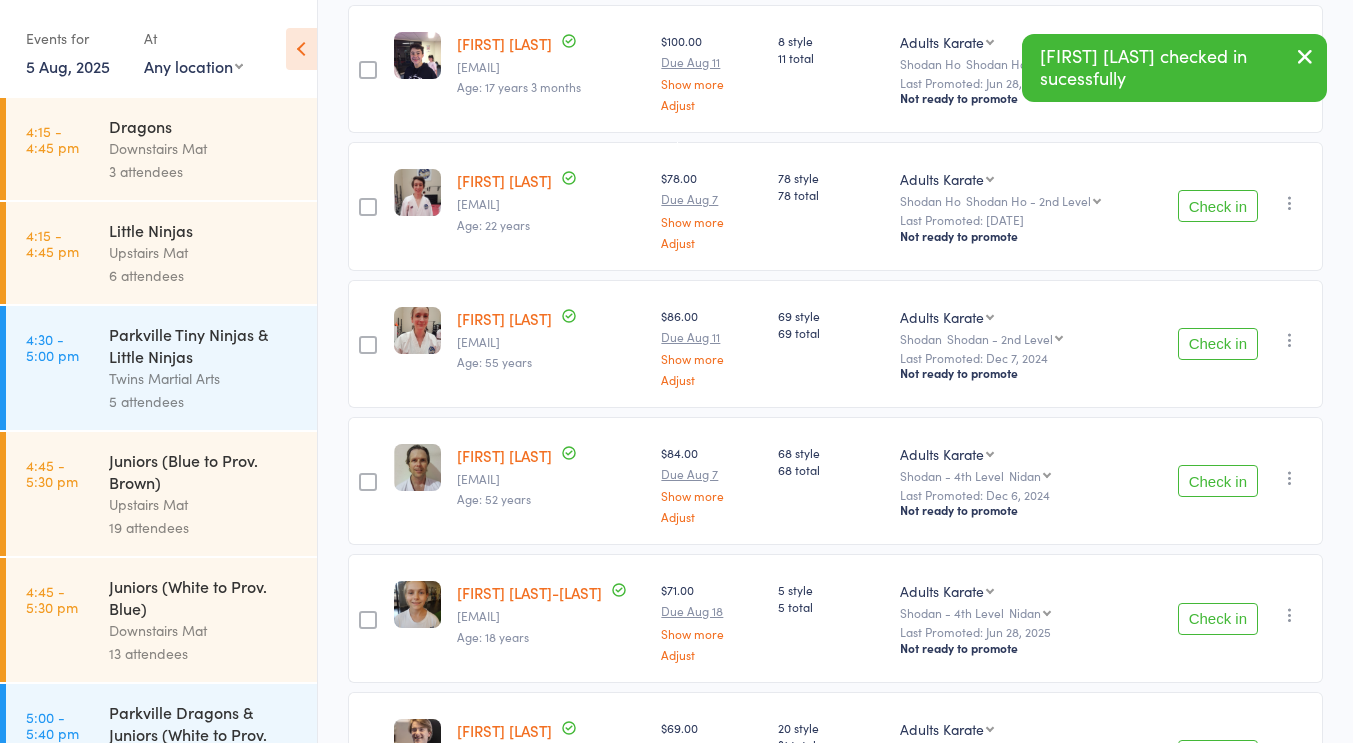click on "Check in" at bounding box center [1218, 344] 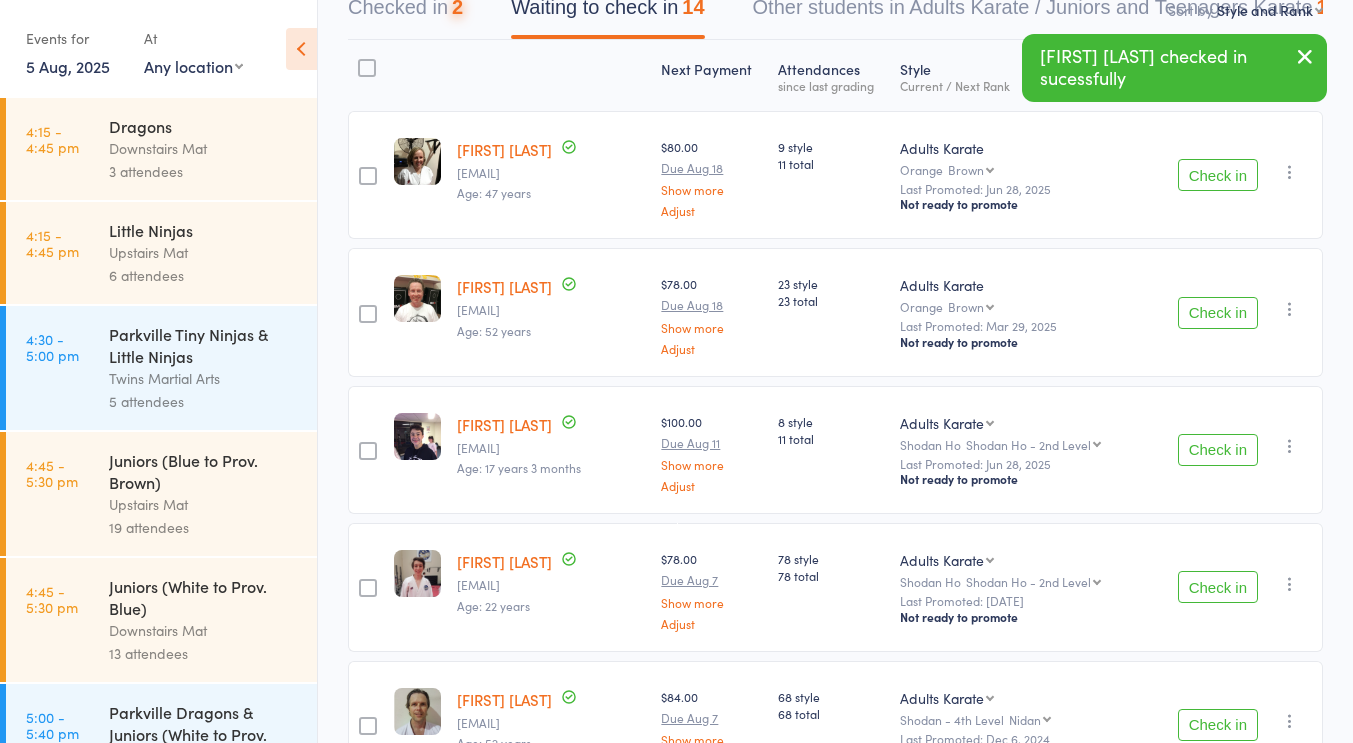 scroll, scrollTop: 0, scrollLeft: 0, axis: both 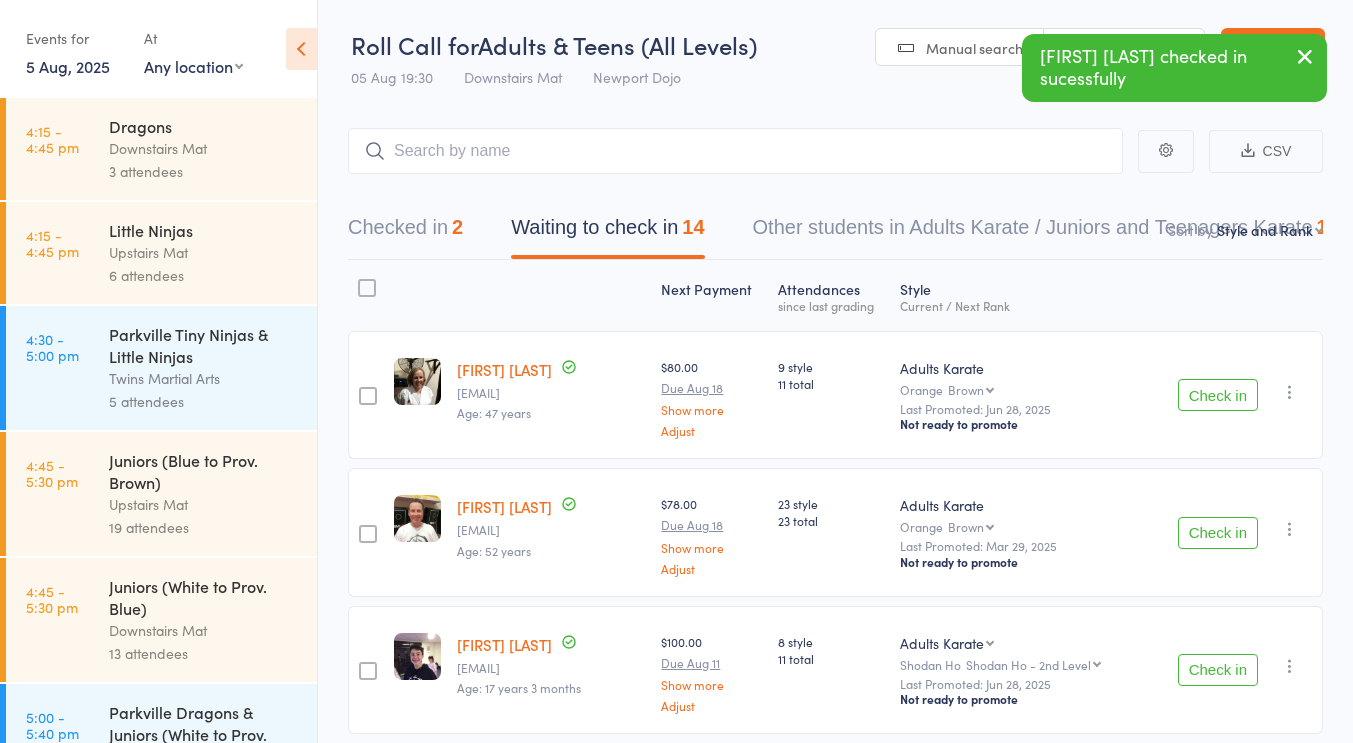 click on "Check in" at bounding box center (1218, 533) 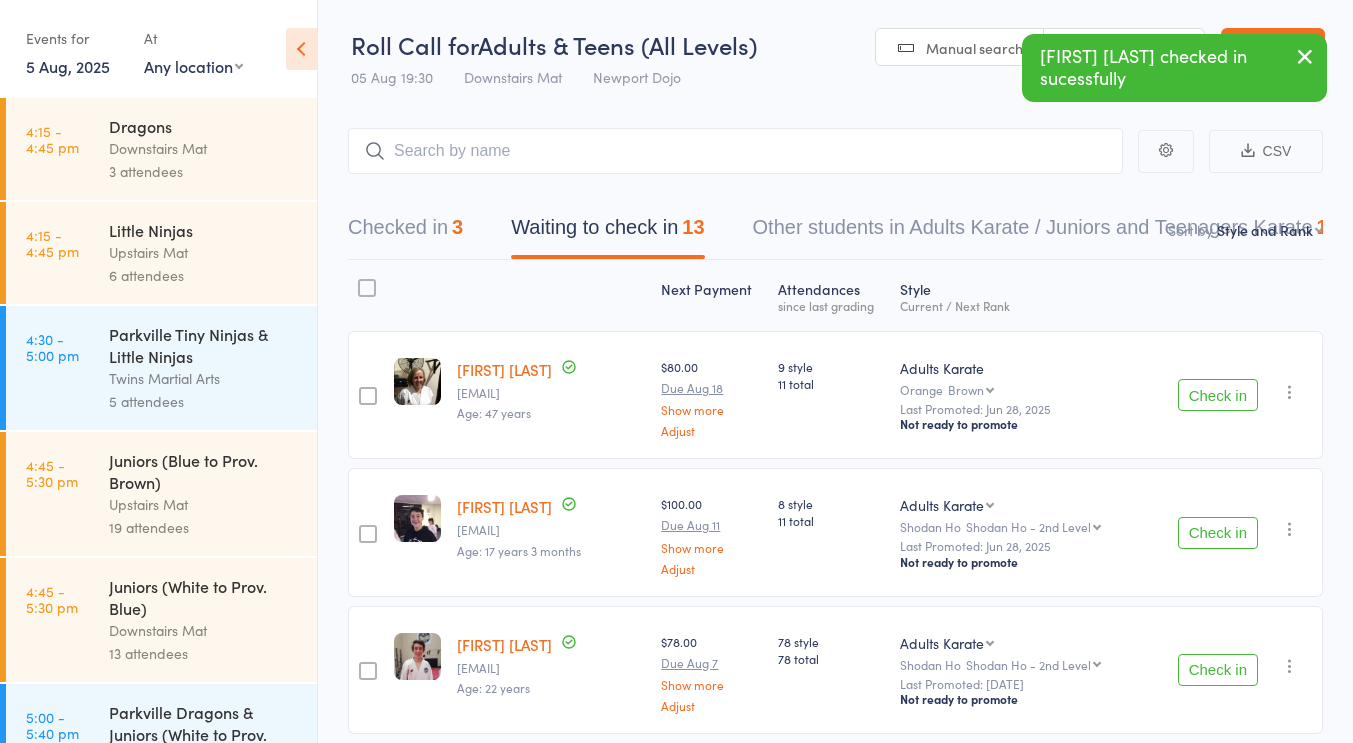 scroll, scrollTop: 19, scrollLeft: 0, axis: vertical 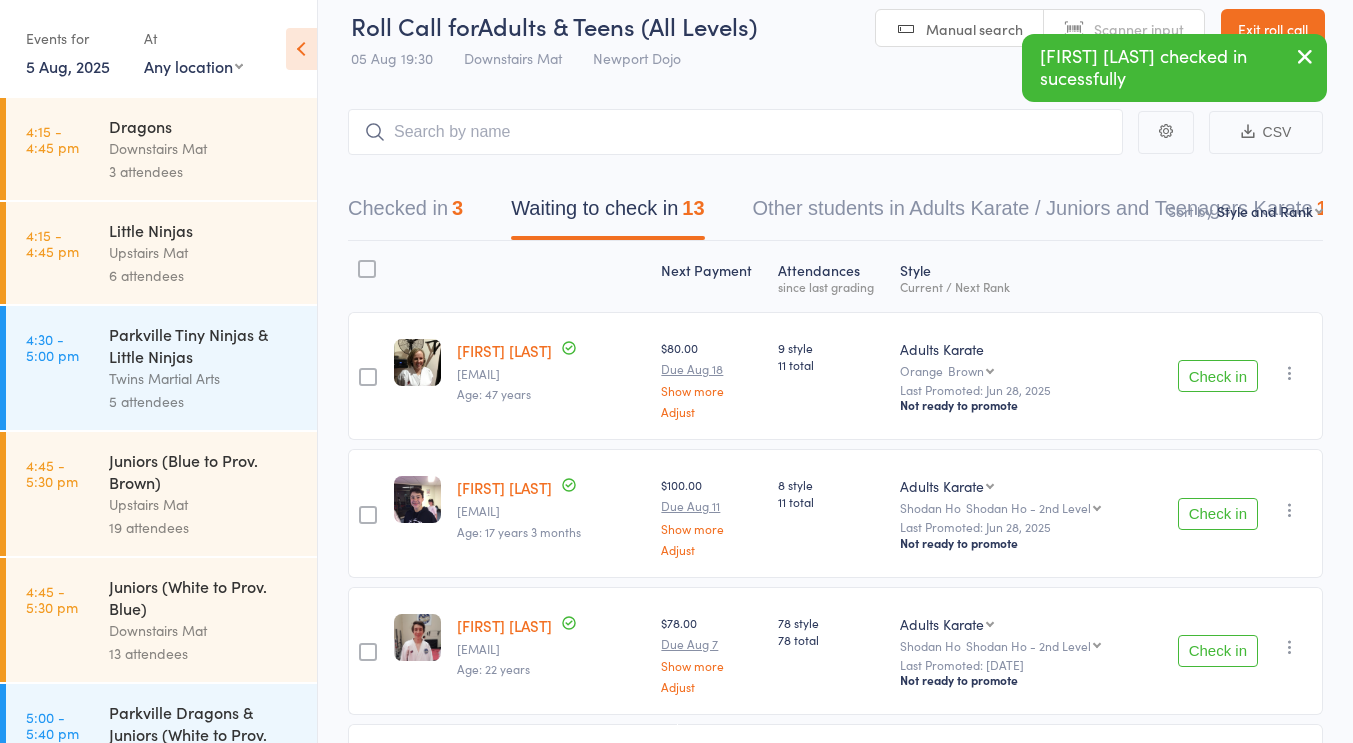 click on "Other students in Adults Karate / Juniors and Teenagers Karate  1715" at bounding box center [1057, 213] 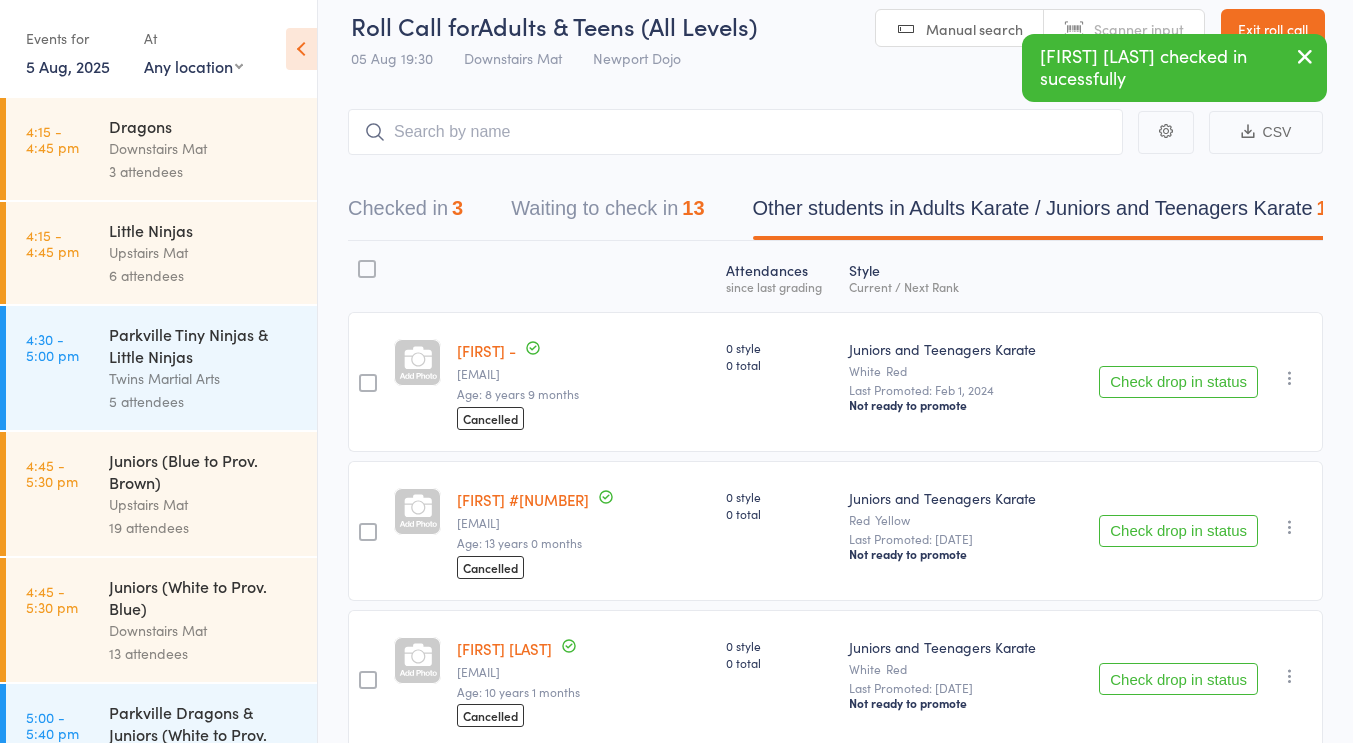 click on "Checked in  3" at bounding box center [405, 213] 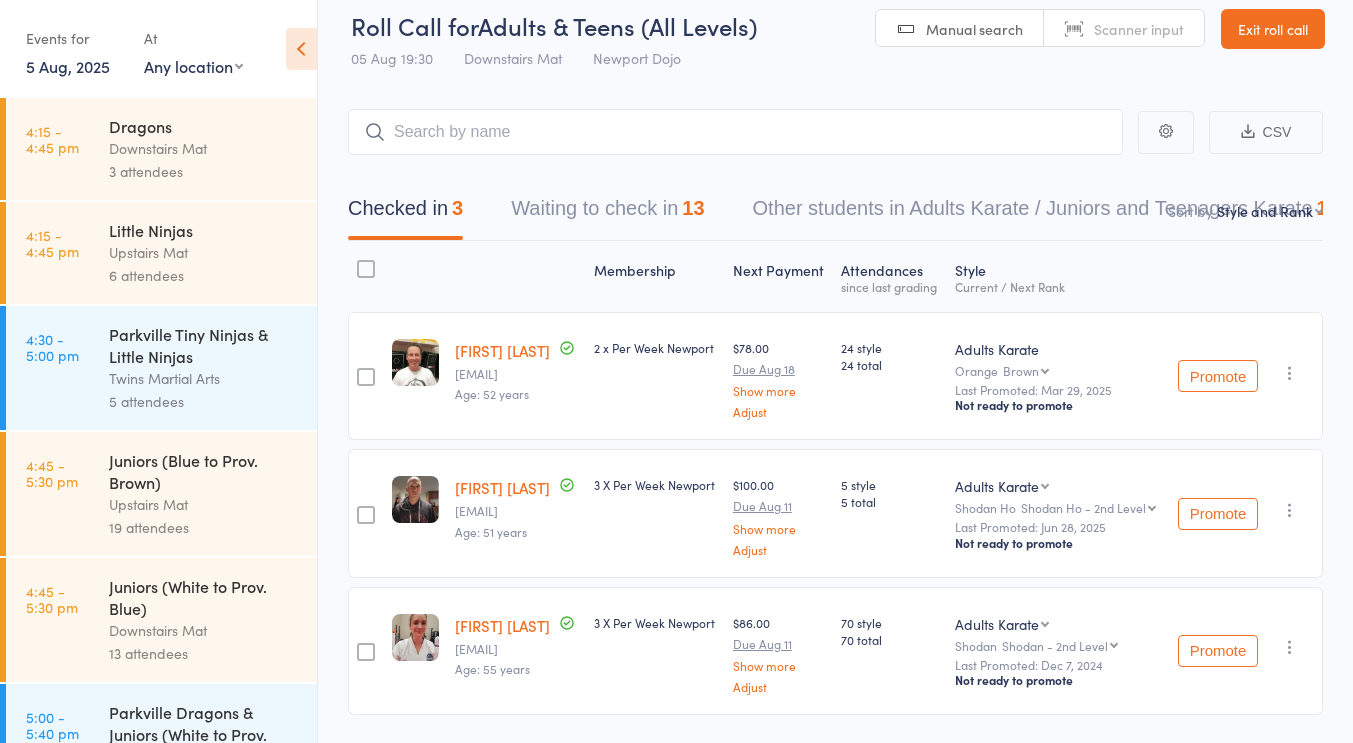 click on "Waiting to check in  13" at bounding box center (607, 213) 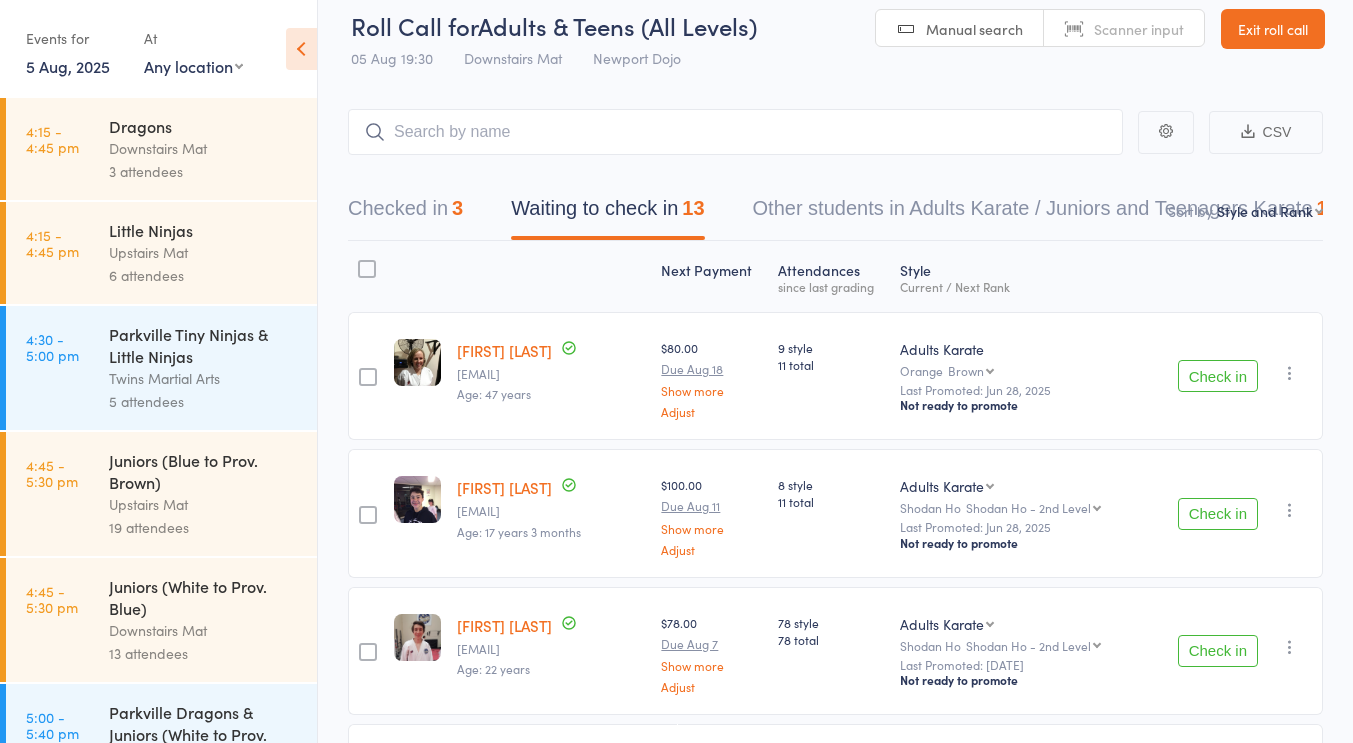 click on "First name Last name Birthday today? Behind on payments? Check in time Next payment date Next payment amount Membership name Membership expires Ready to grade Style and Rank Style attendance count All attendance count Last Promoted" at bounding box center [1270, 211] 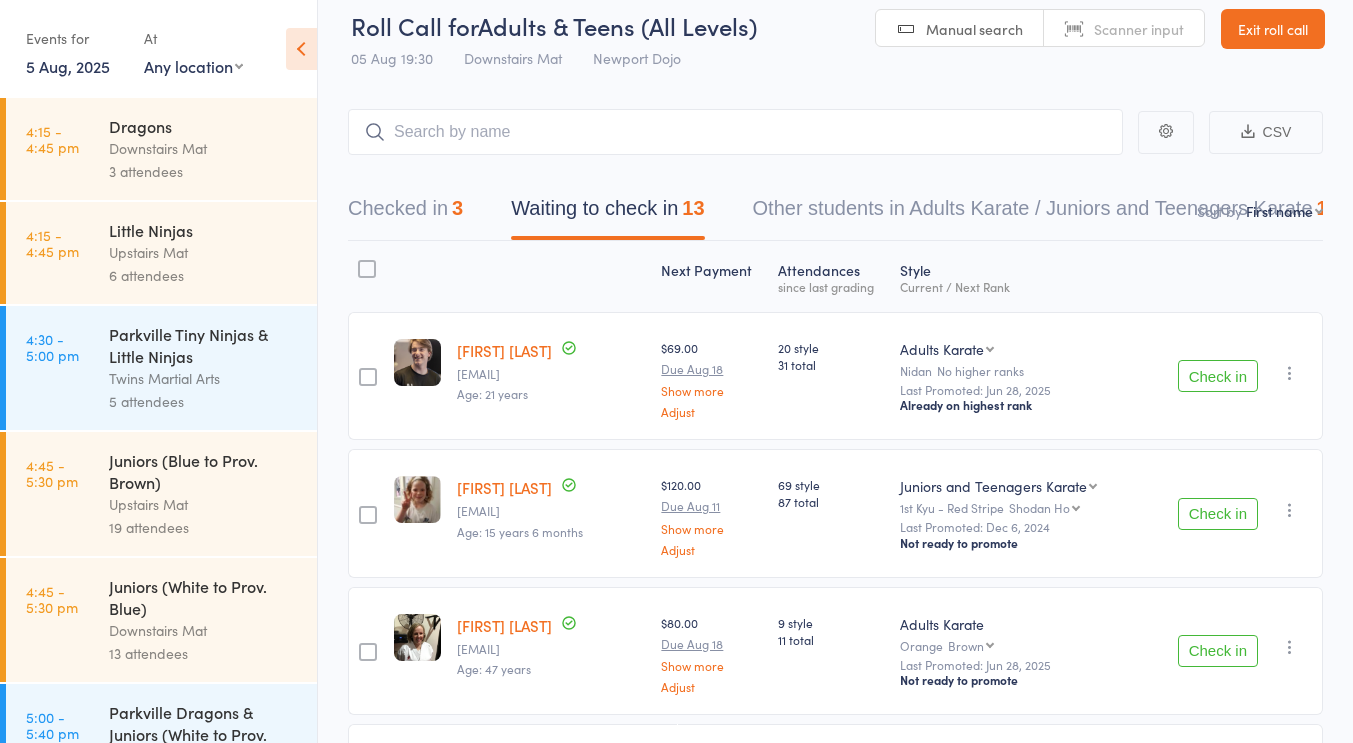 scroll, scrollTop: 203, scrollLeft: 0, axis: vertical 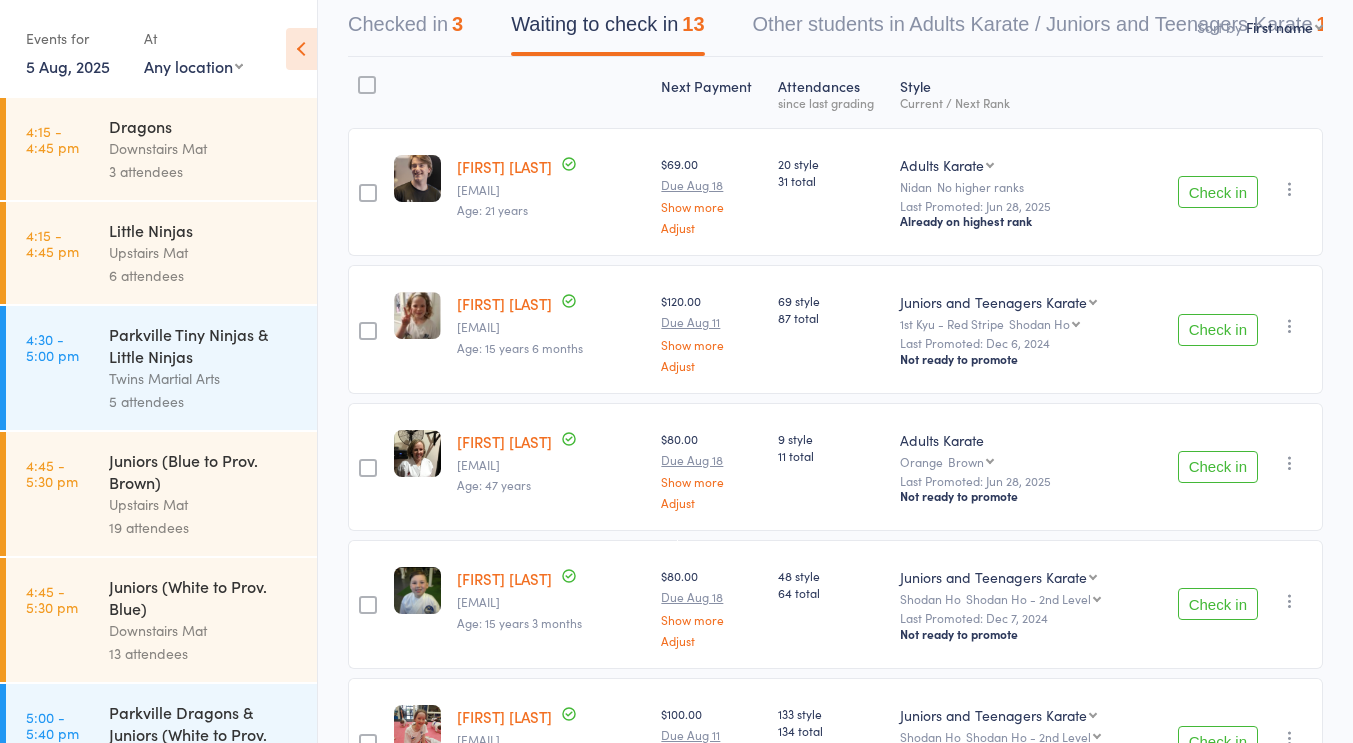 click on "Check in" at bounding box center [1218, 330] 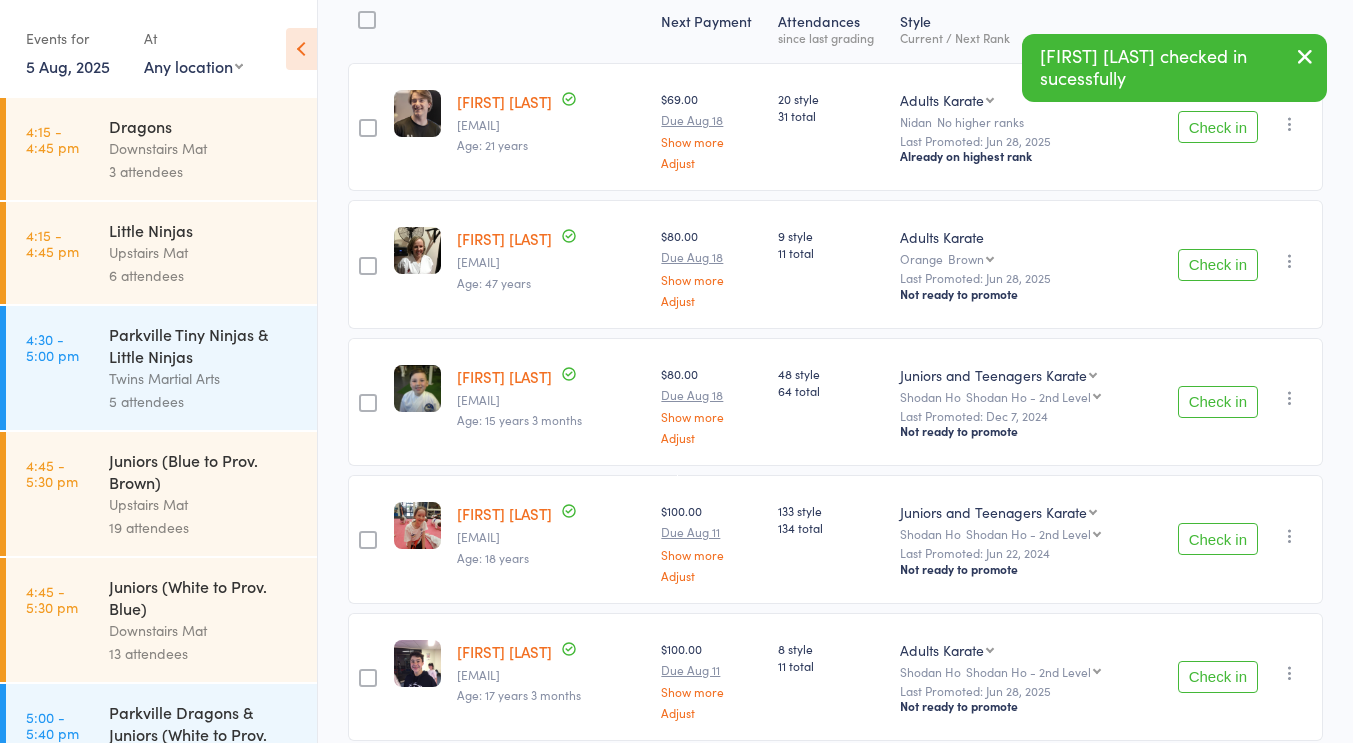 scroll, scrollTop: 269, scrollLeft: 0, axis: vertical 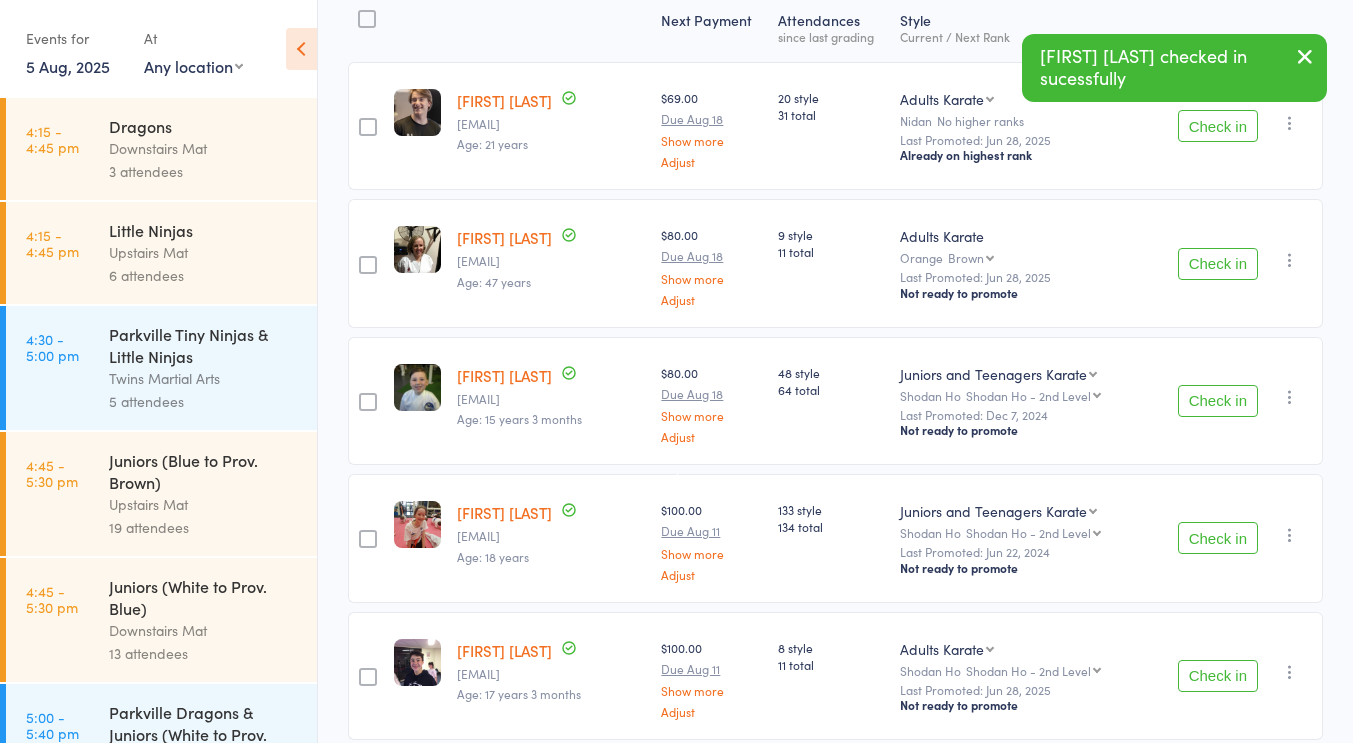 click on "Check in" at bounding box center (1218, 264) 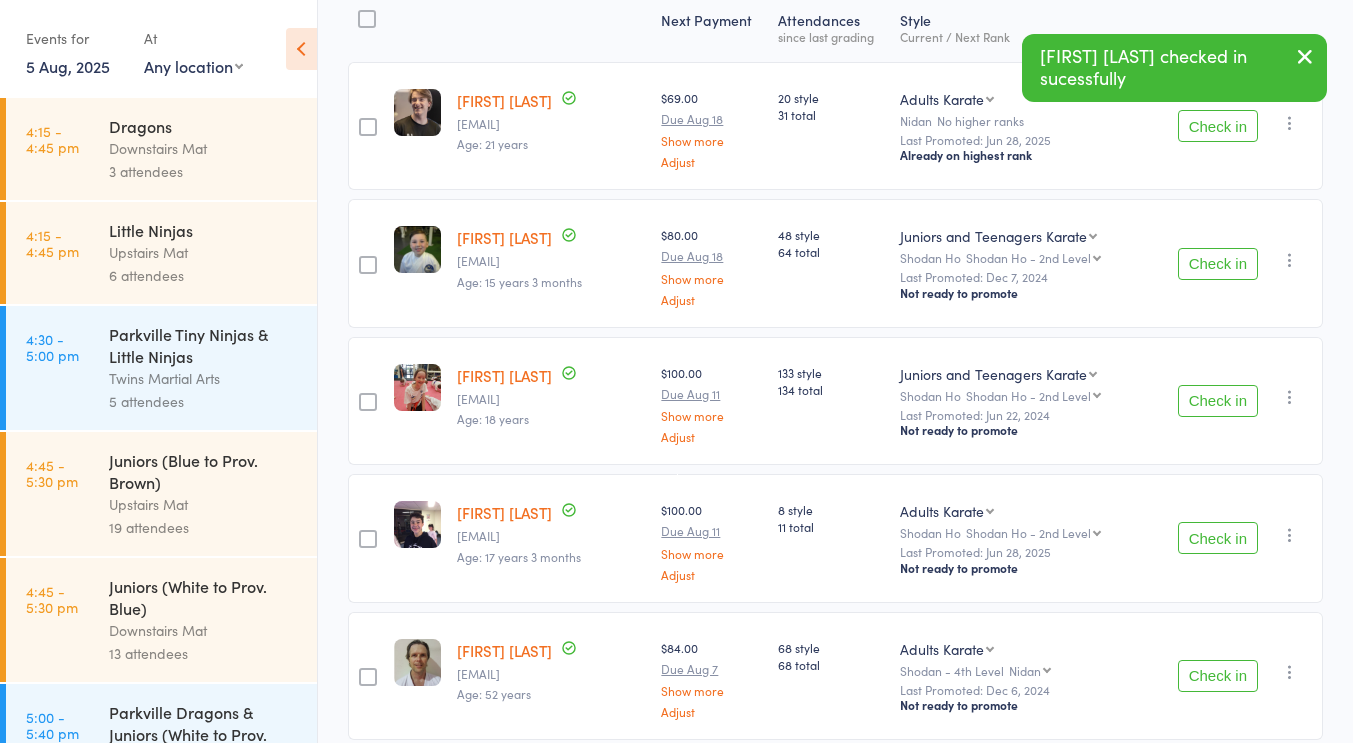 scroll, scrollTop: 340, scrollLeft: 0, axis: vertical 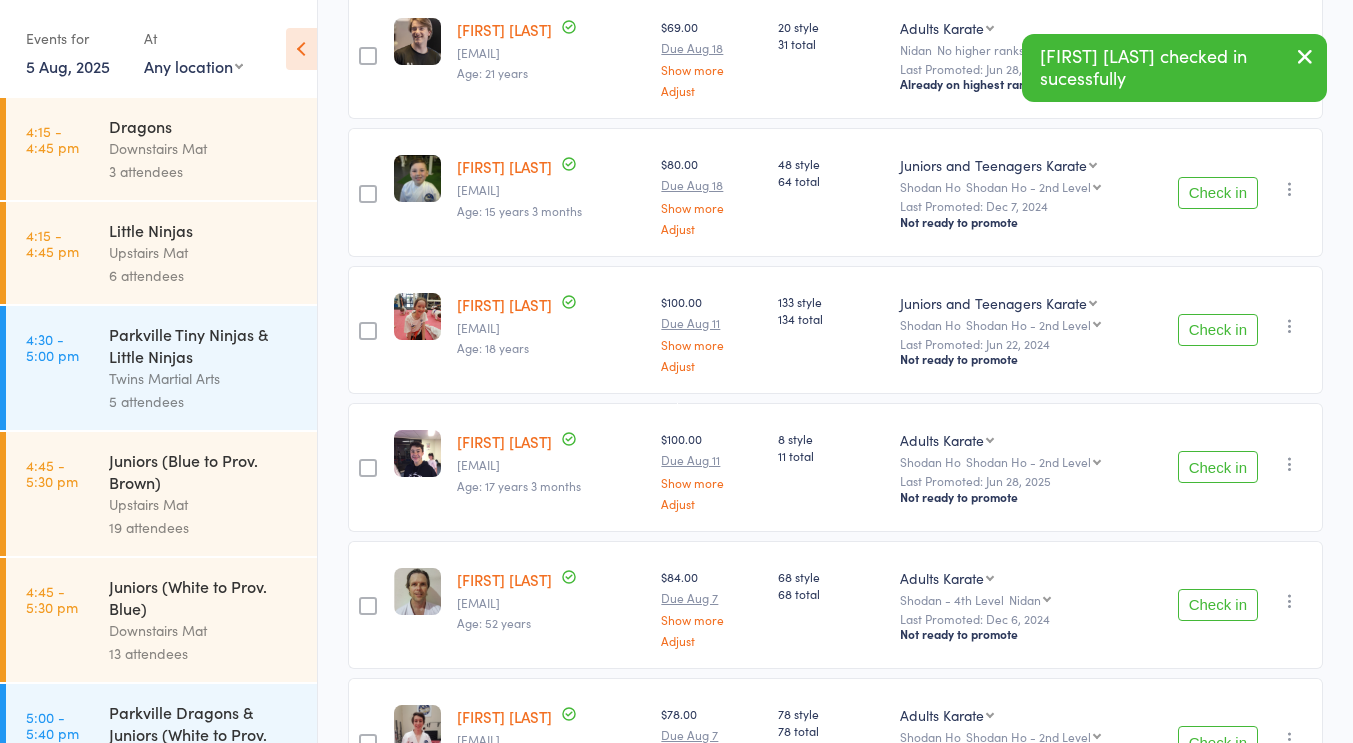 click on "Check in" at bounding box center [1218, 330] 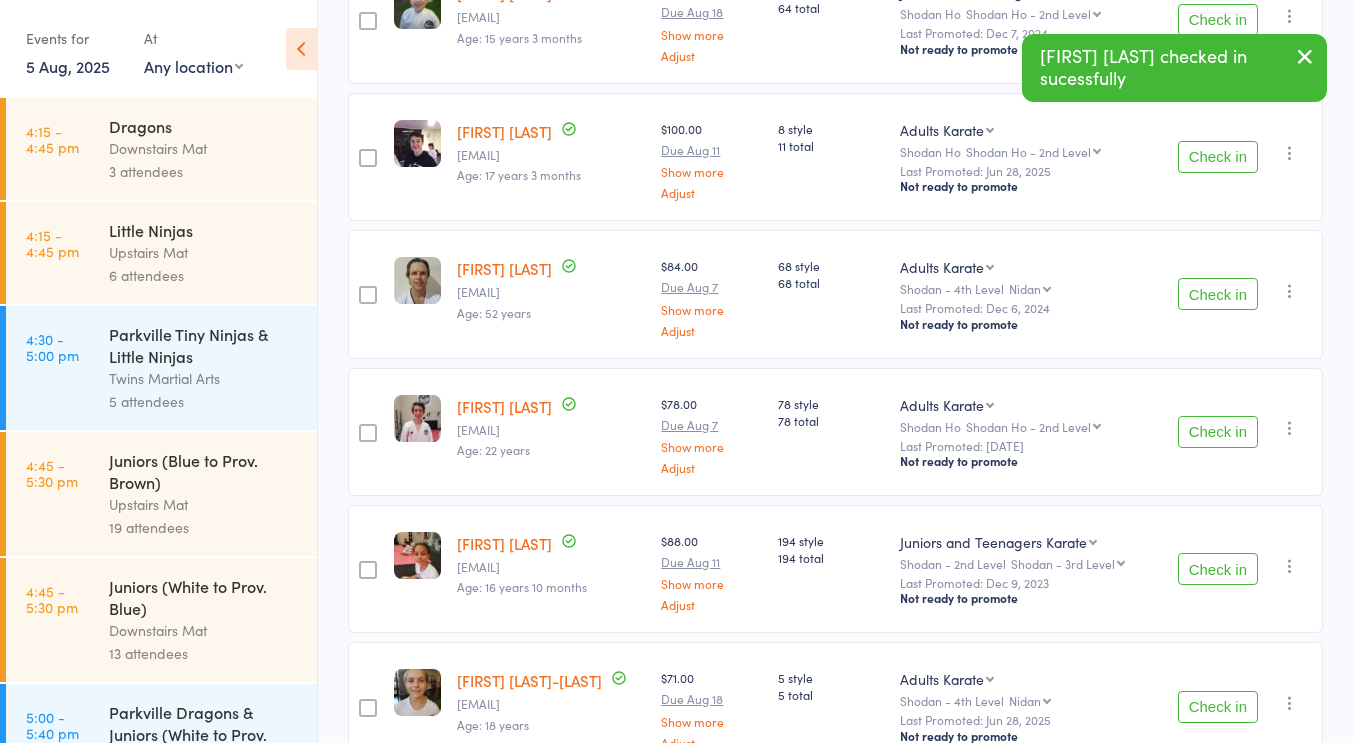 scroll, scrollTop: 653, scrollLeft: 0, axis: vertical 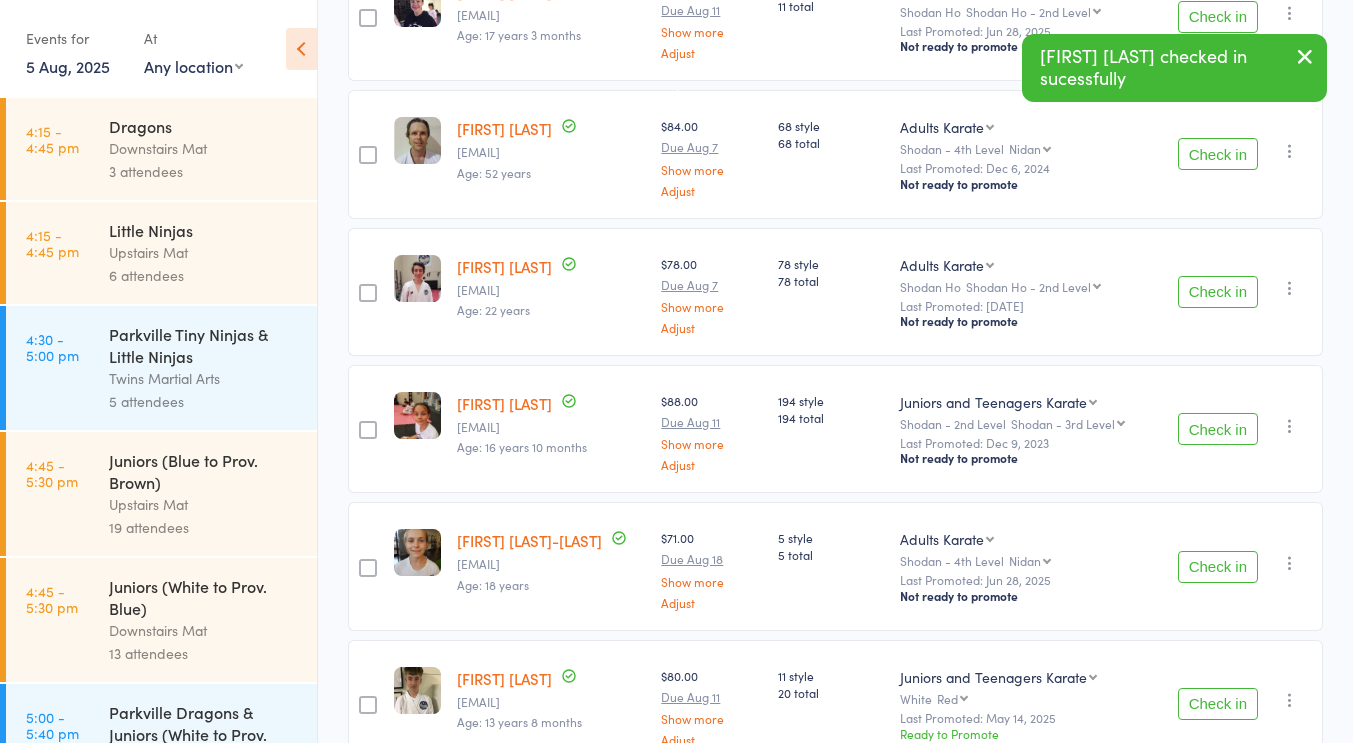 click on "Check in" at bounding box center (1218, 429) 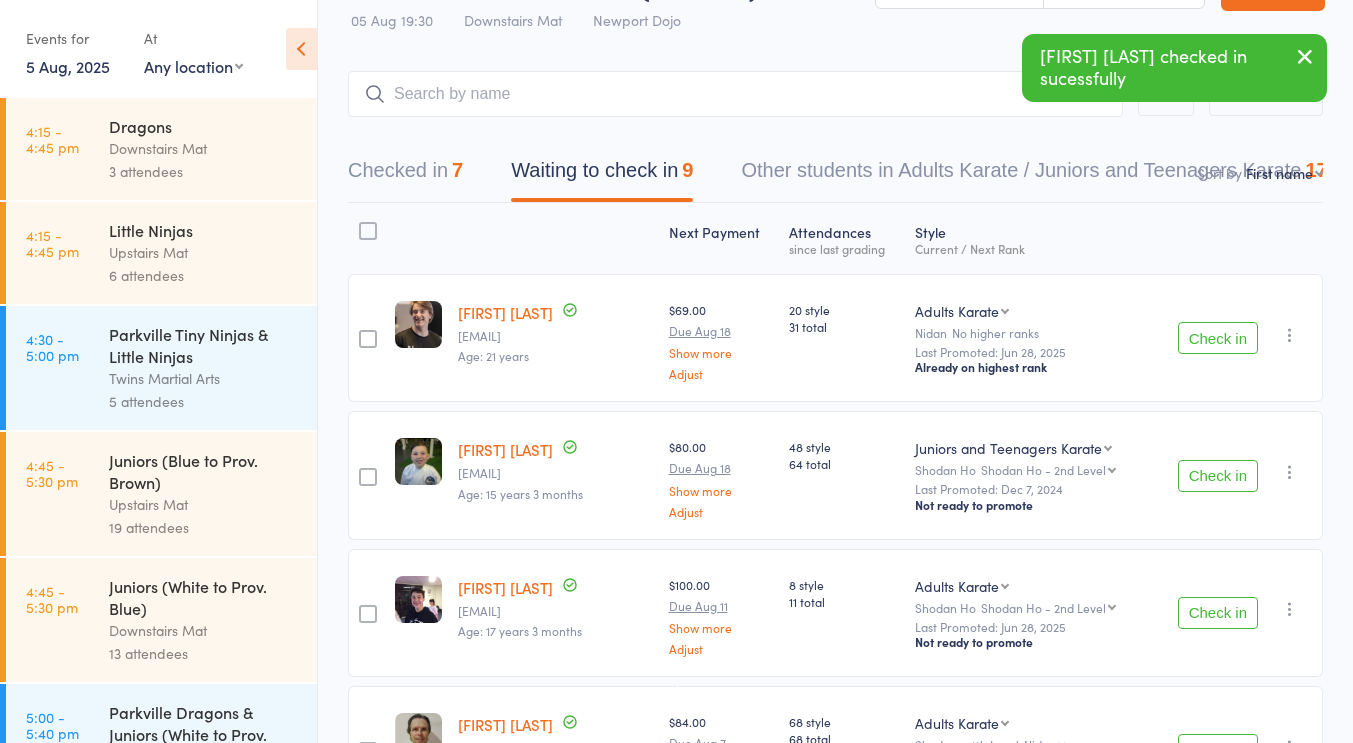 scroll, scrollTop: 53, scrollLeft: 0, axis: vertical 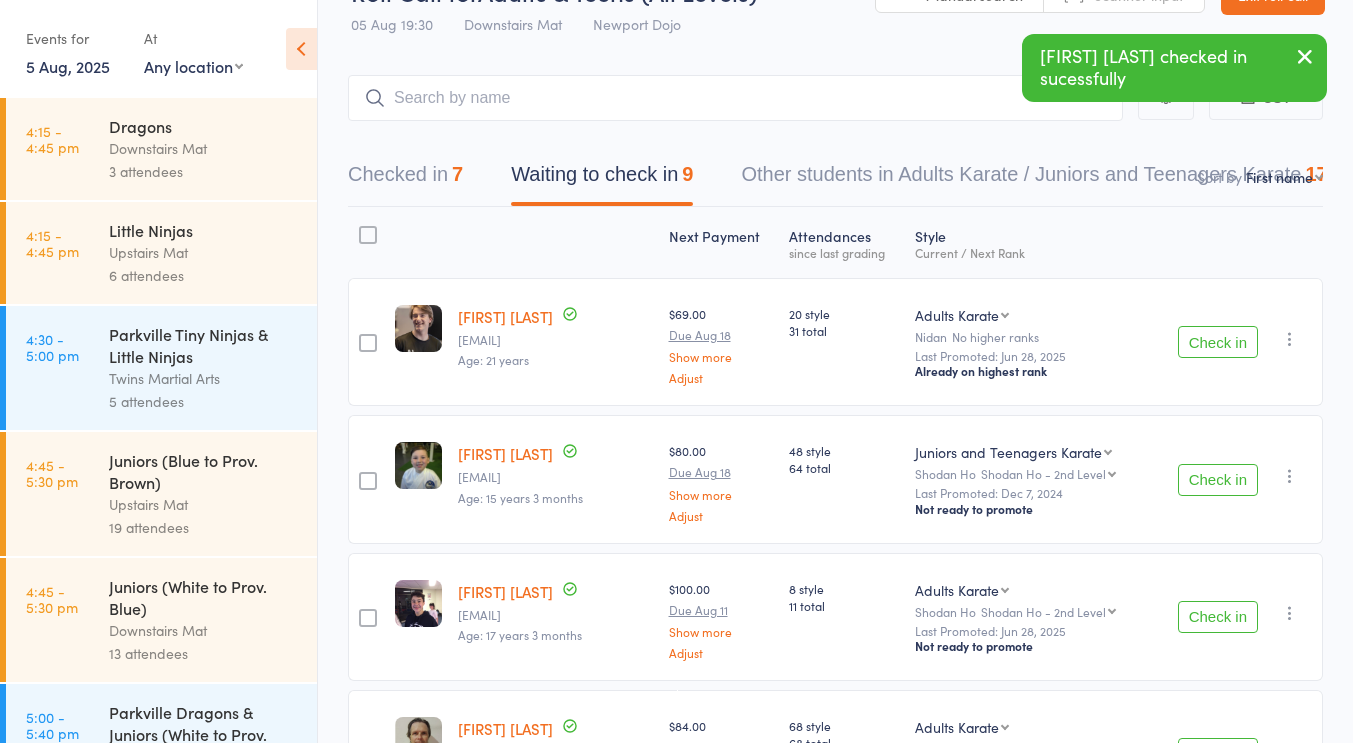 click on "7" at bounding box center [457, 174] 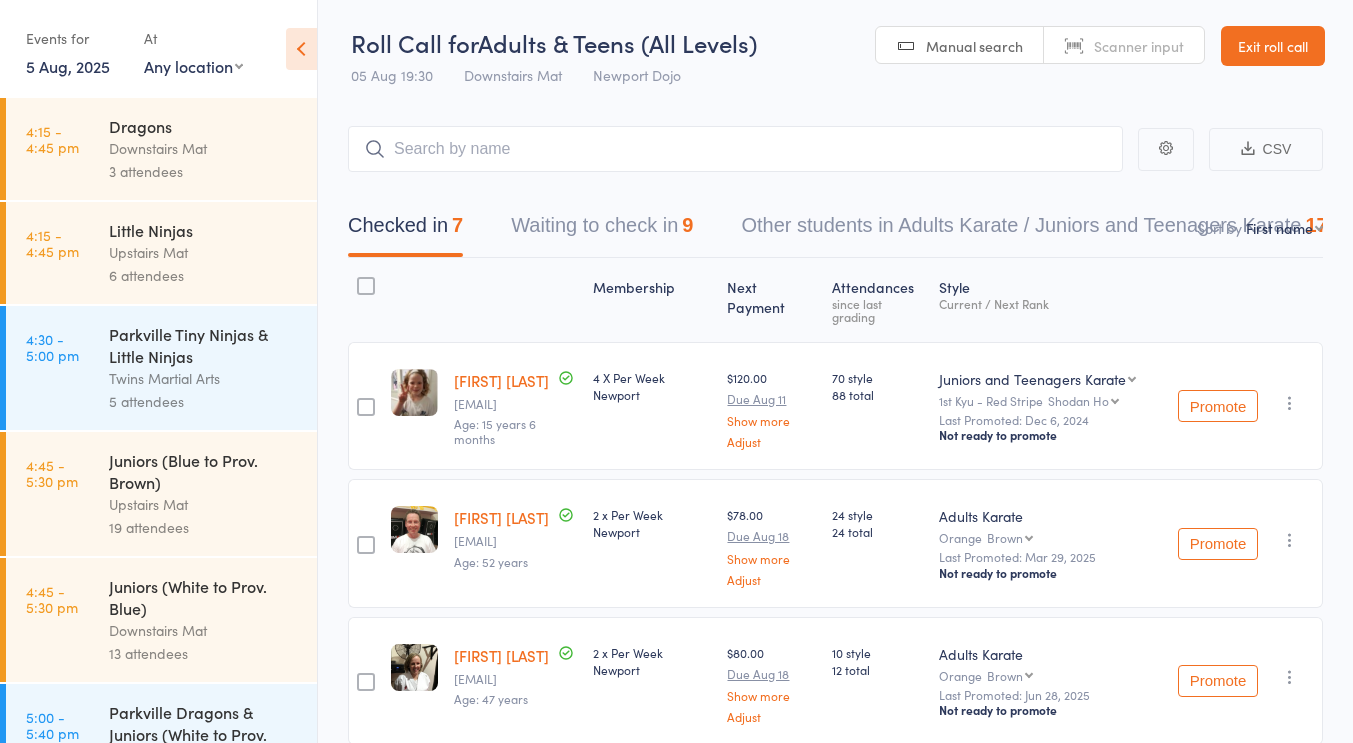scroll, scrollTop: 0, scrollLeft: 0, axis: both 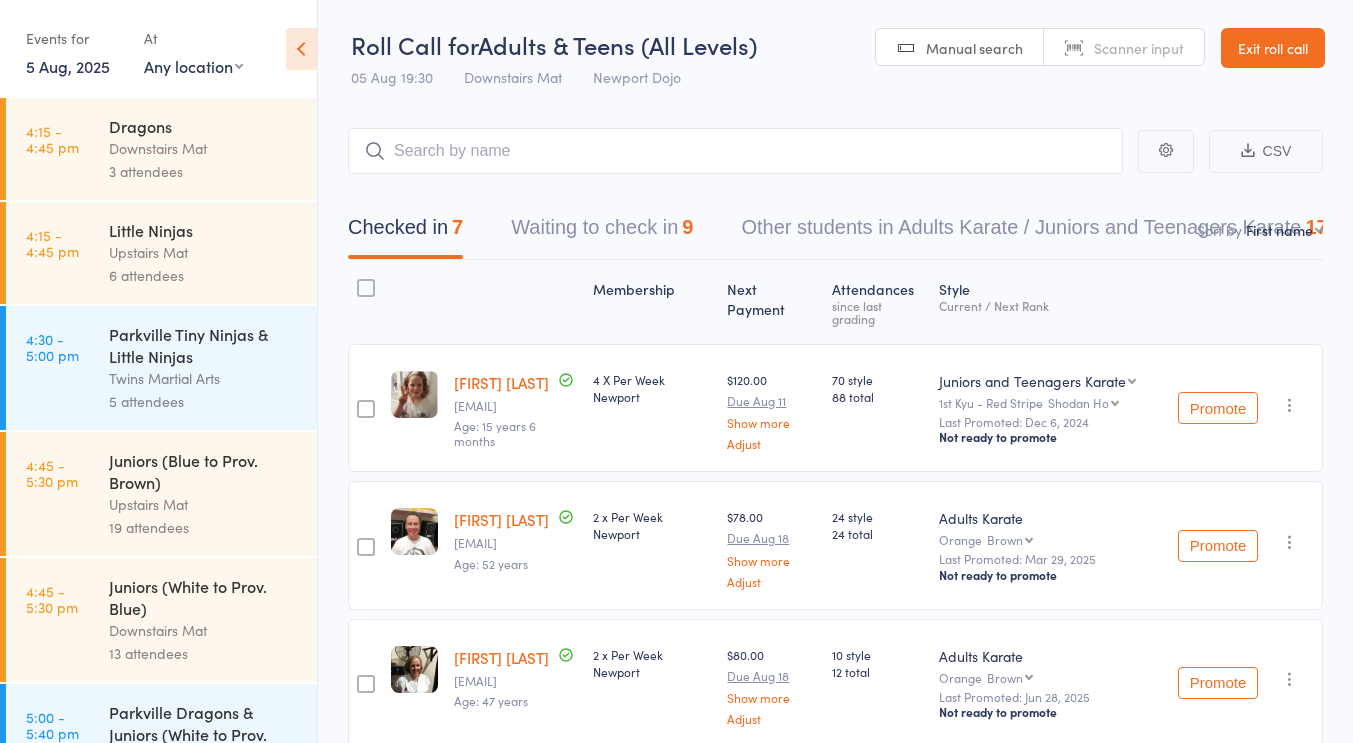 click on "Waiting to check in  9" at bounding box center [602, 232] 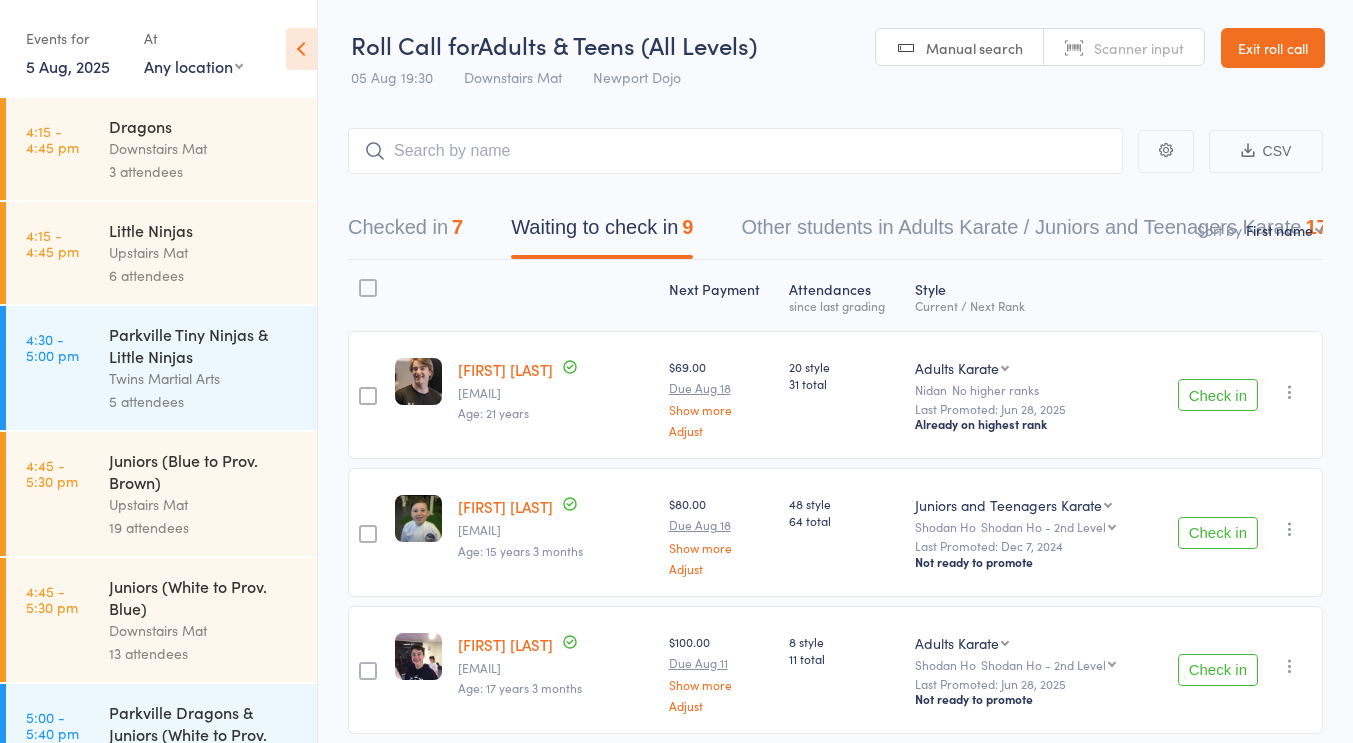 click on "CSV
Checked in  7 Waiting to check in  9 Other students in Adults Karate / Juniors and Teenagers Karate  1715
Sort by   First name First name Last name Birthday today? Behind on payments? Check in time Next payment date Next payment amount Membership name Membership expires Ready to grade Style and Rank Style attendance count All attendance count Last Promoted Next Payment Atten­dances since last grading Style Current / Next Rank edit [FIRST] [LAST]    [EMAIL] Age: [AGE] years $[PRICE] Due [DATE]  Show more Adjust [NUMBER] style [NUMBER] total Adults Karate Adults BJJ Adults Karate Nidan  No higher ranks Last Promoted: [DATE] Already on highest rank Check in Check in Send message Add Note Add Task Add Flag Remove Mark absent
edit [FIRST] [LAST]    [EMAIL] Age: [AGE] years [MONTHS] $[PRICE] Due [DATE]  Show more Adjust [NUMBER] style [NUMBER] total Juniors and Teenagers Karate Juniors and Teenagers Karate Kids BJJ Shodan Ho  Shodan Ho - 2nd Level  Shodan Ho - 2nd Level Shodan Shodan - 2nd Level Remove" at bounding box center (835, 873) 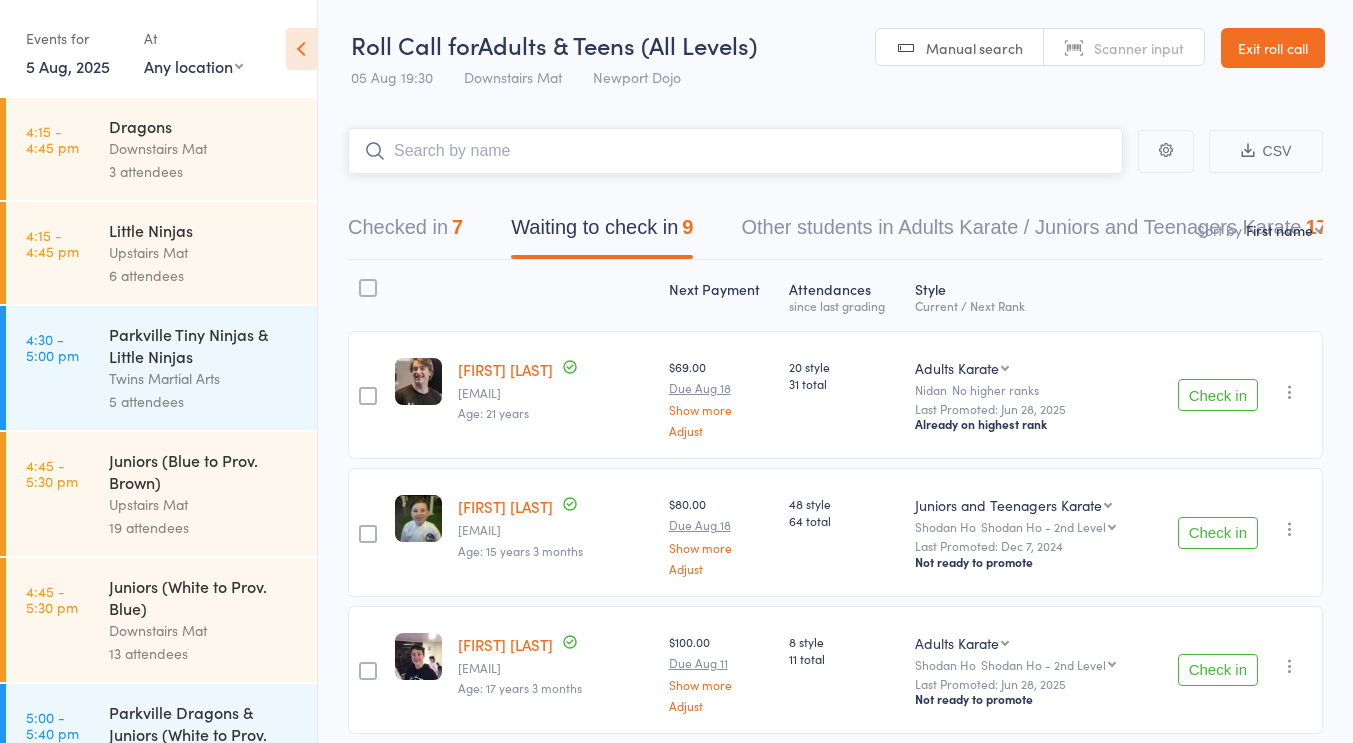 click at bounding box center [735, 151] 